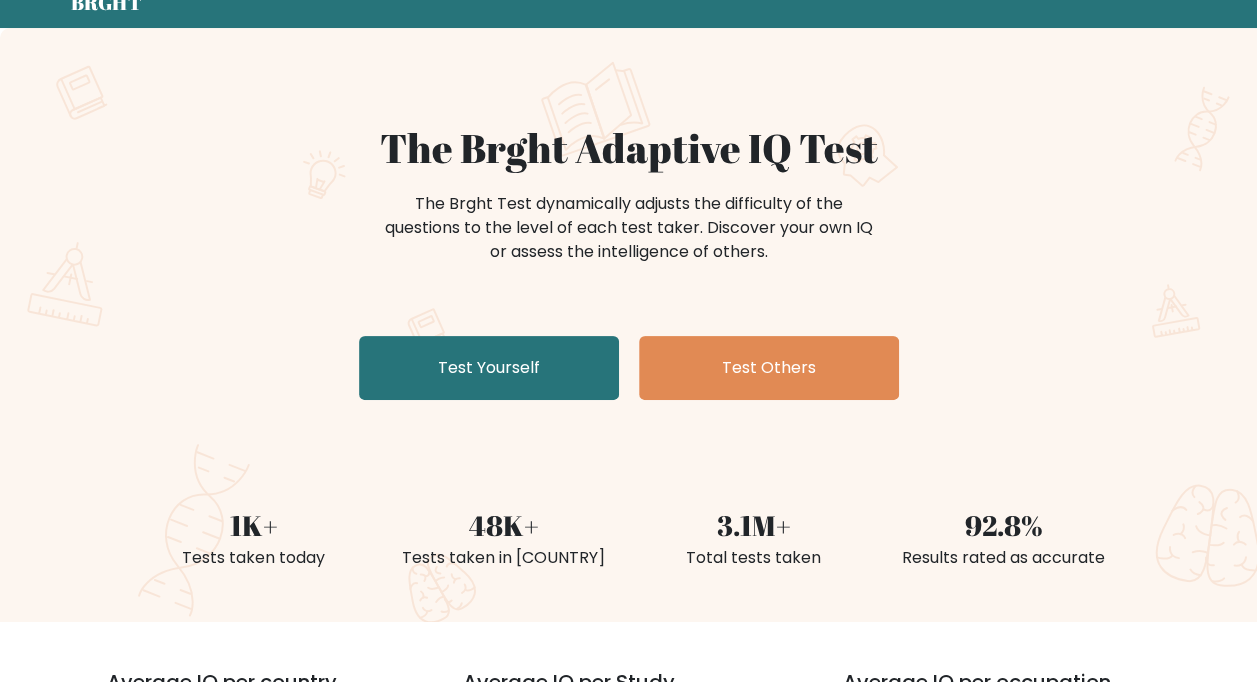 scroll, scrollTop: 0, scrollLeft: 0, axis: both 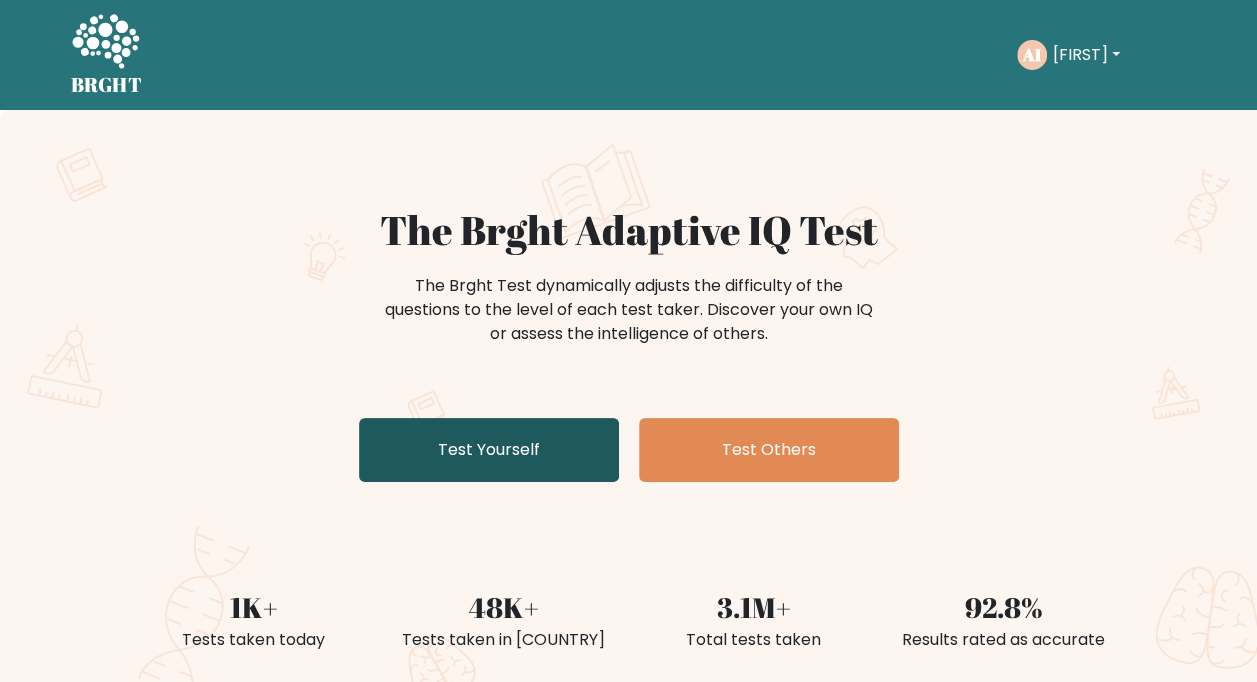 click on "Test Yourself" at bounding box center (489, 450) 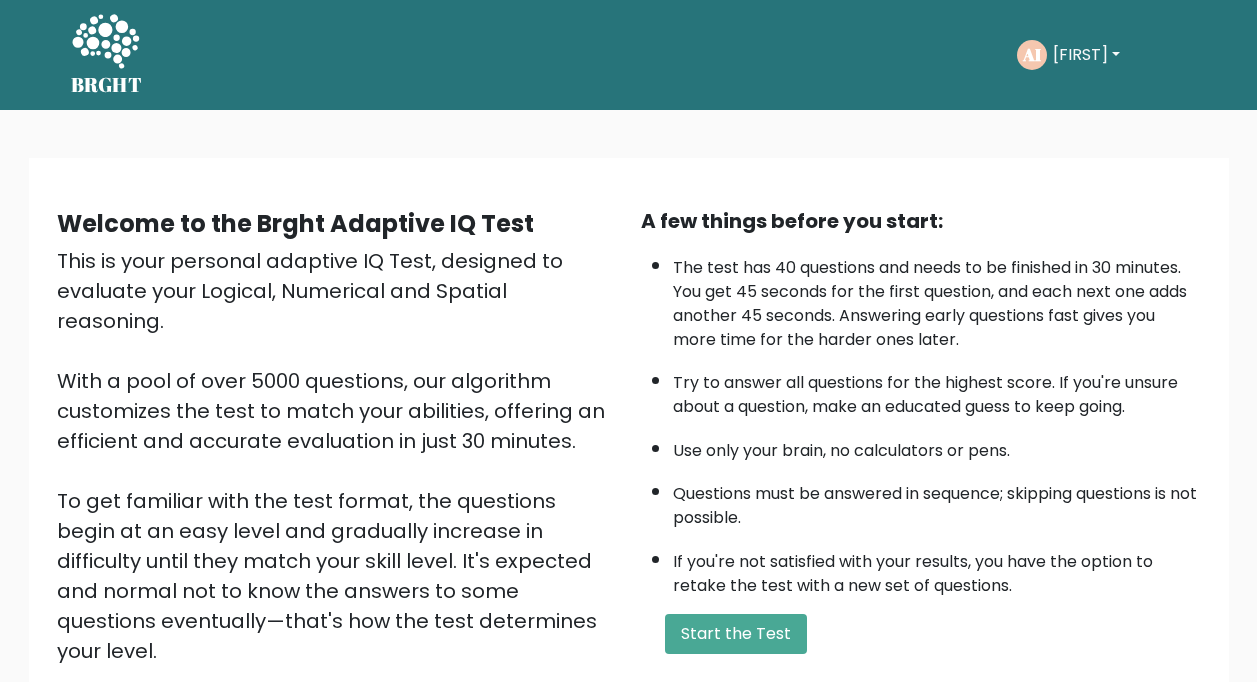 scroll, scrollTop: 0, scrollLeft: 0, axis: both 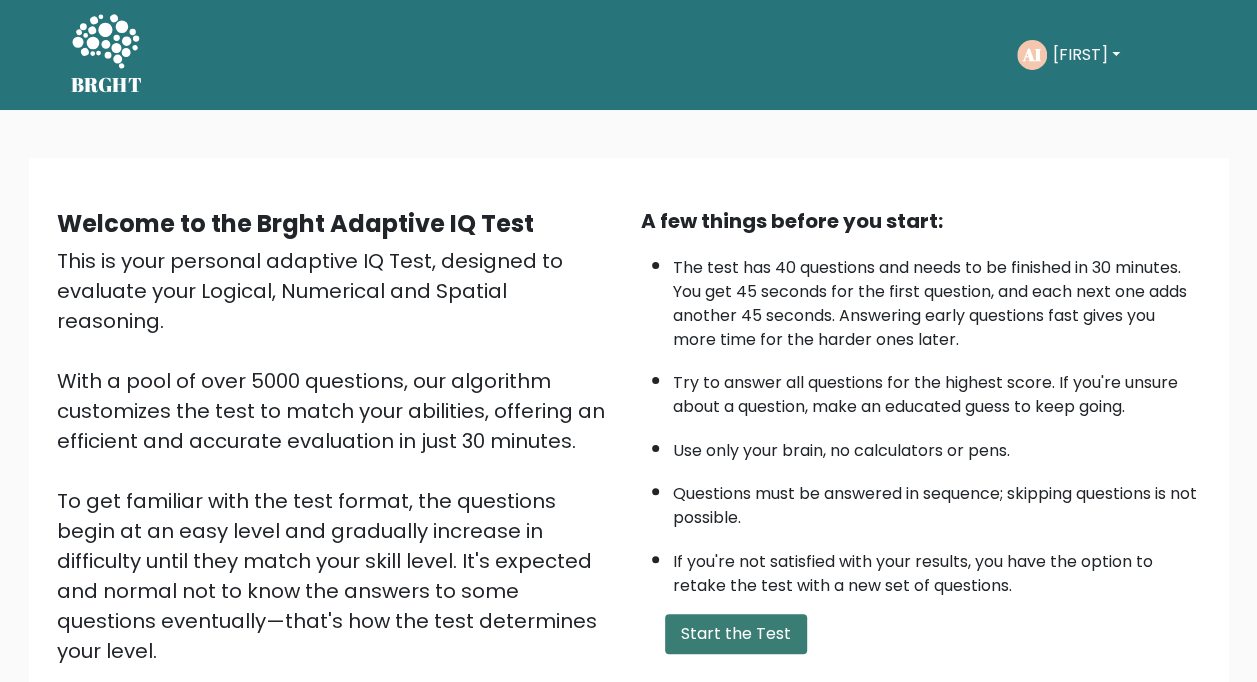 click on "Start the Test" at bounding box center (736, 634) 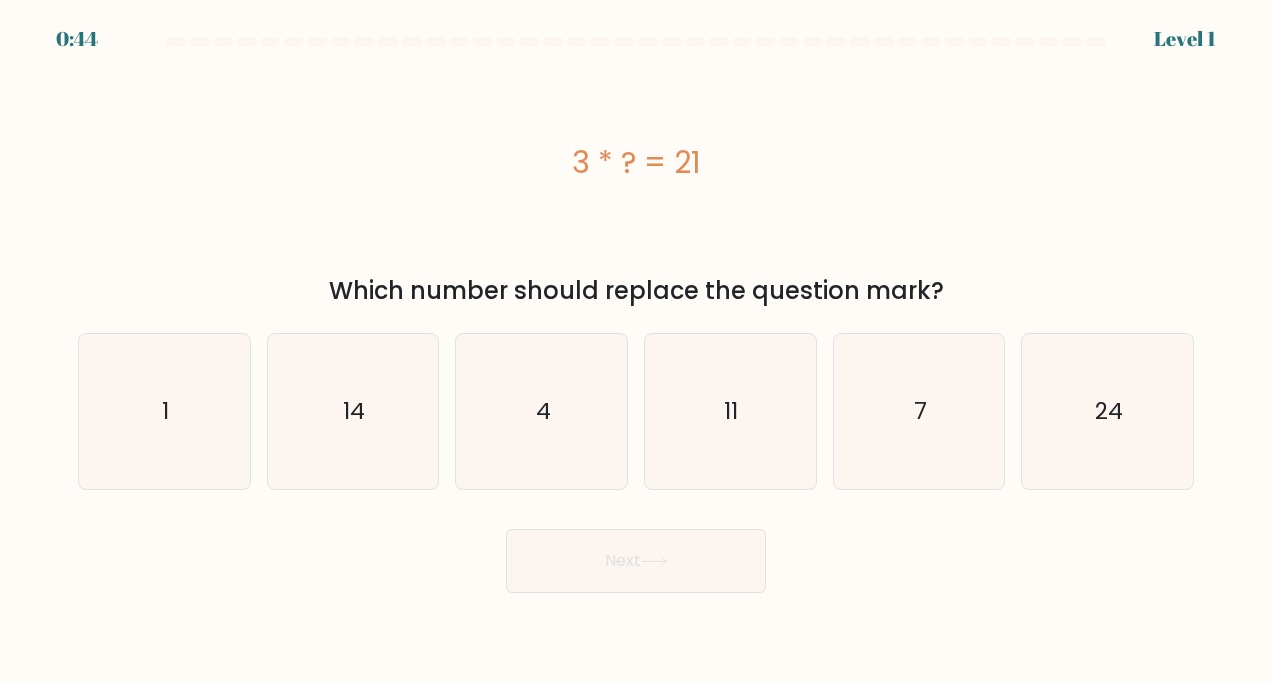 scroll, scrollTop: 0, scrollLeft: 0, axis: both 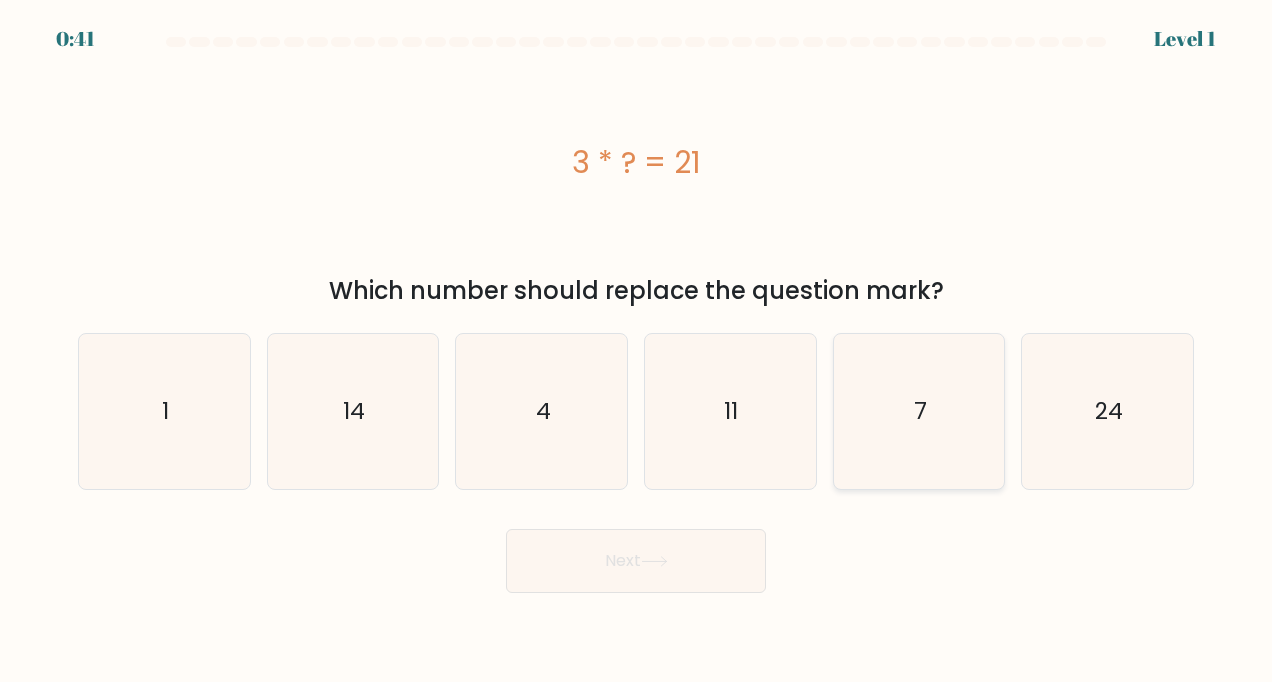 click on "7" at bounding box center [919, 412] 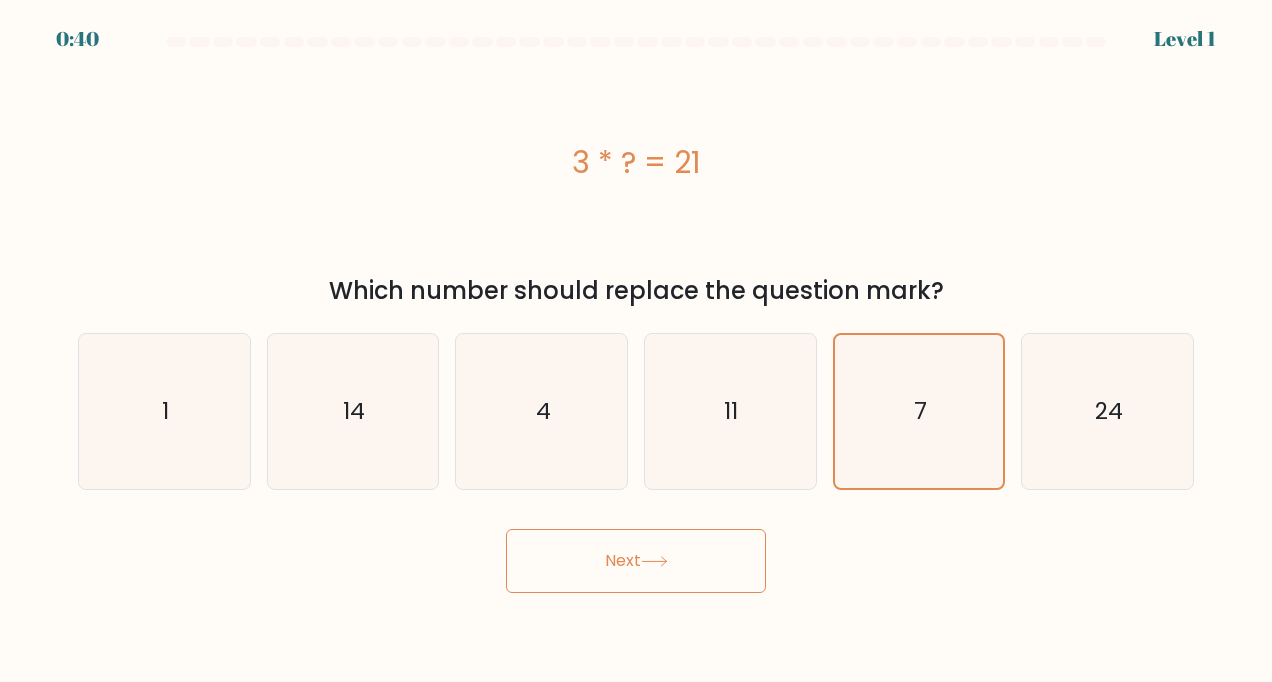 click on "Next" at bounding box center (636, 561) 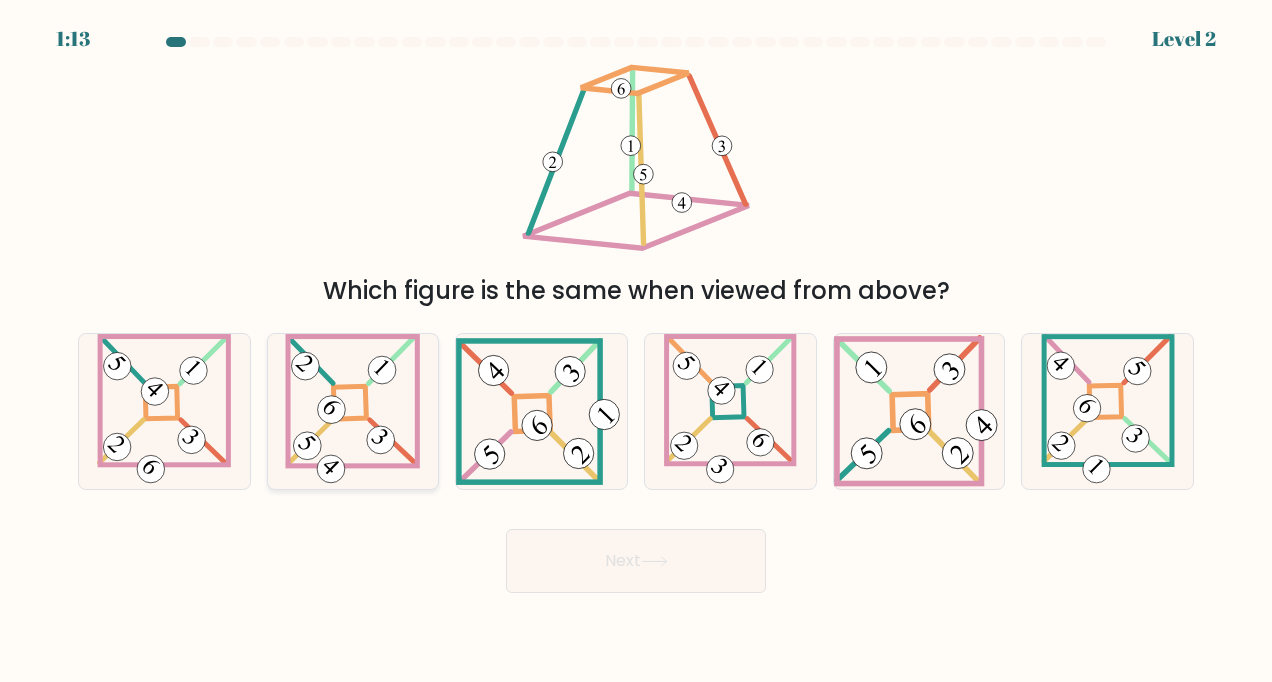 click at bounding box center (350, 402) 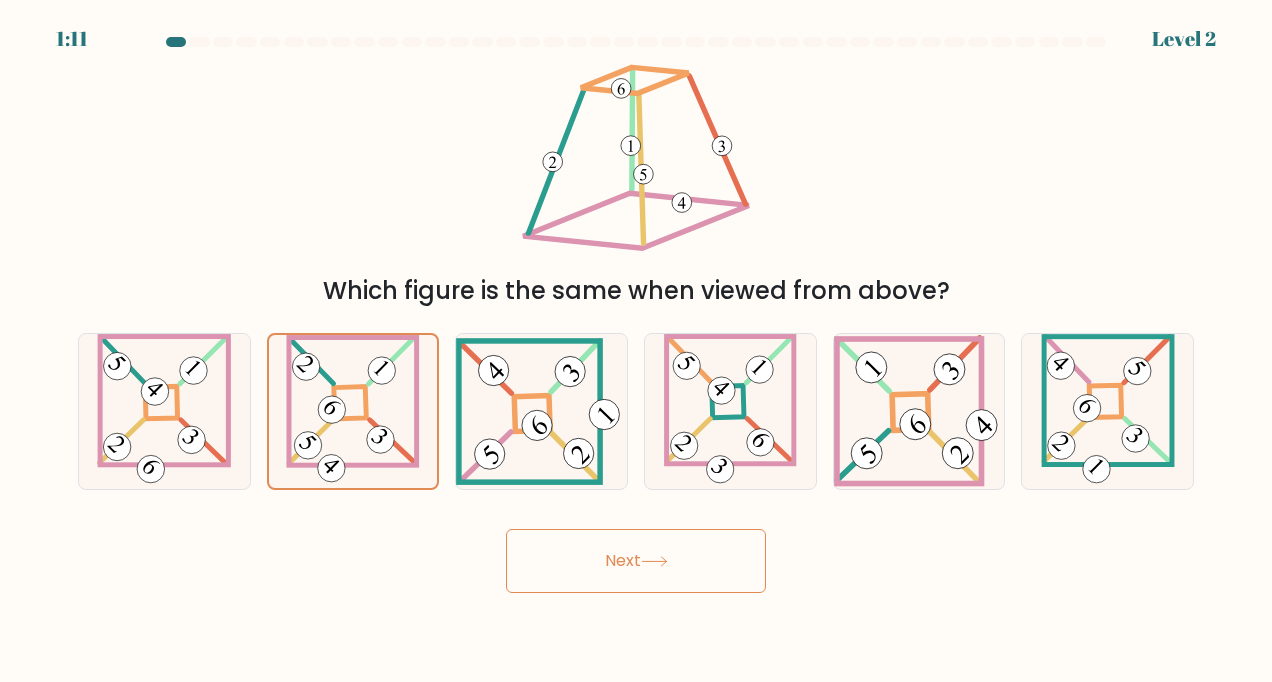 click on "Next" at bounding box center (636, 561) 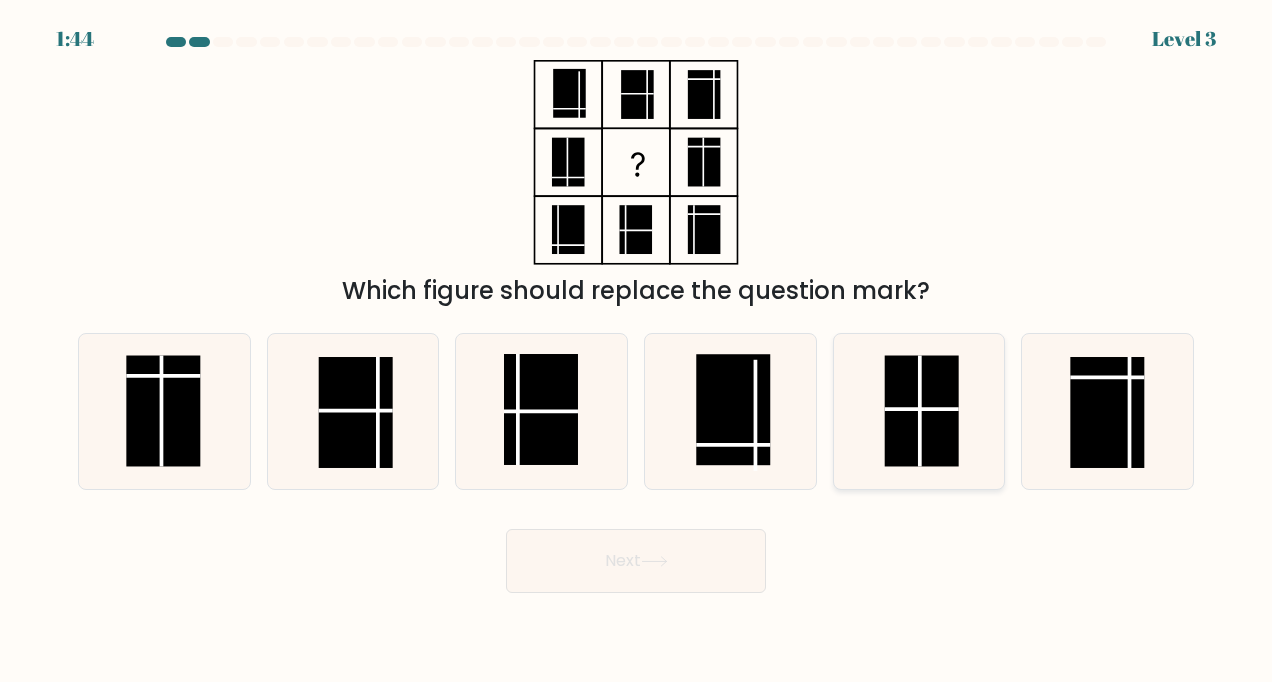 click at bounding box center [922, 410] 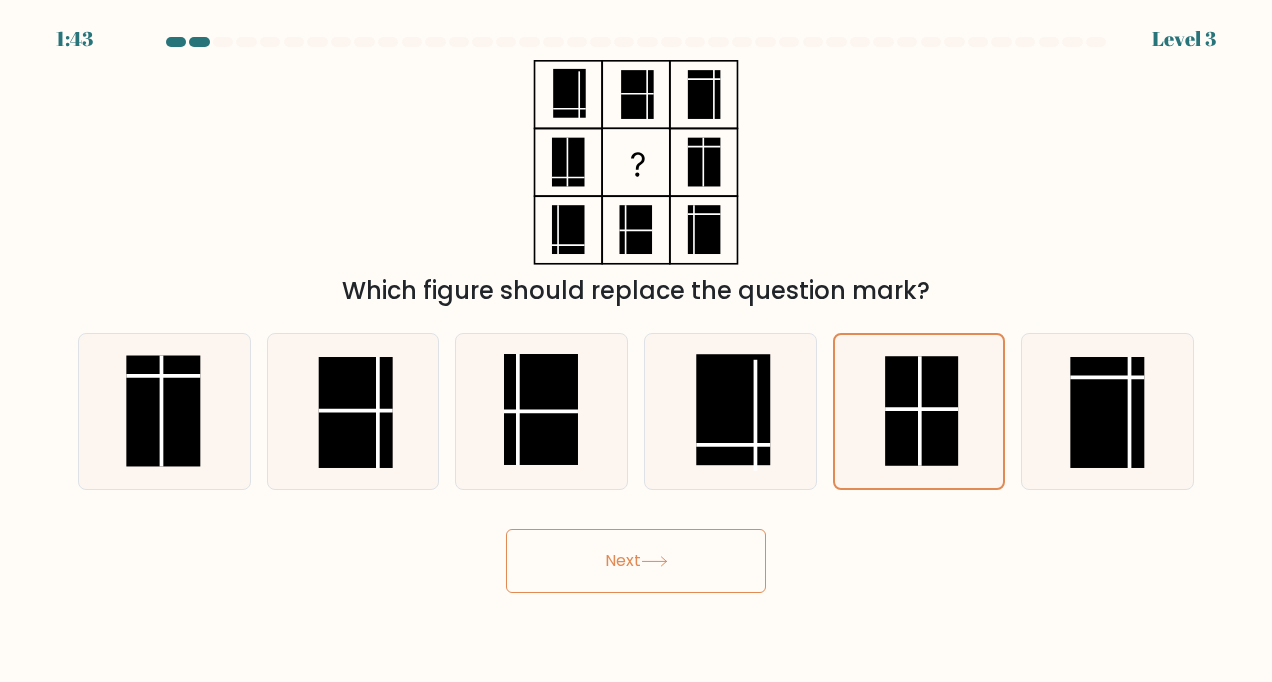 click on "Next" at bounding box center [636, 561] 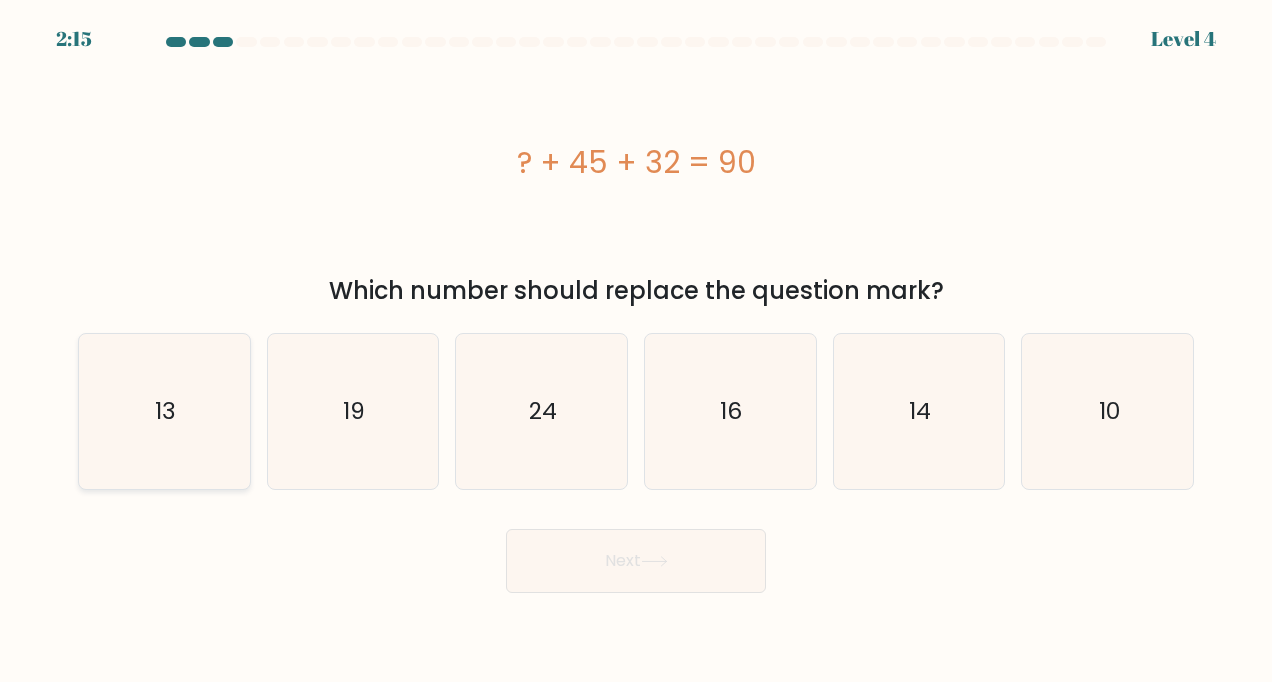 click on "13" at bounding box center [164, 412] 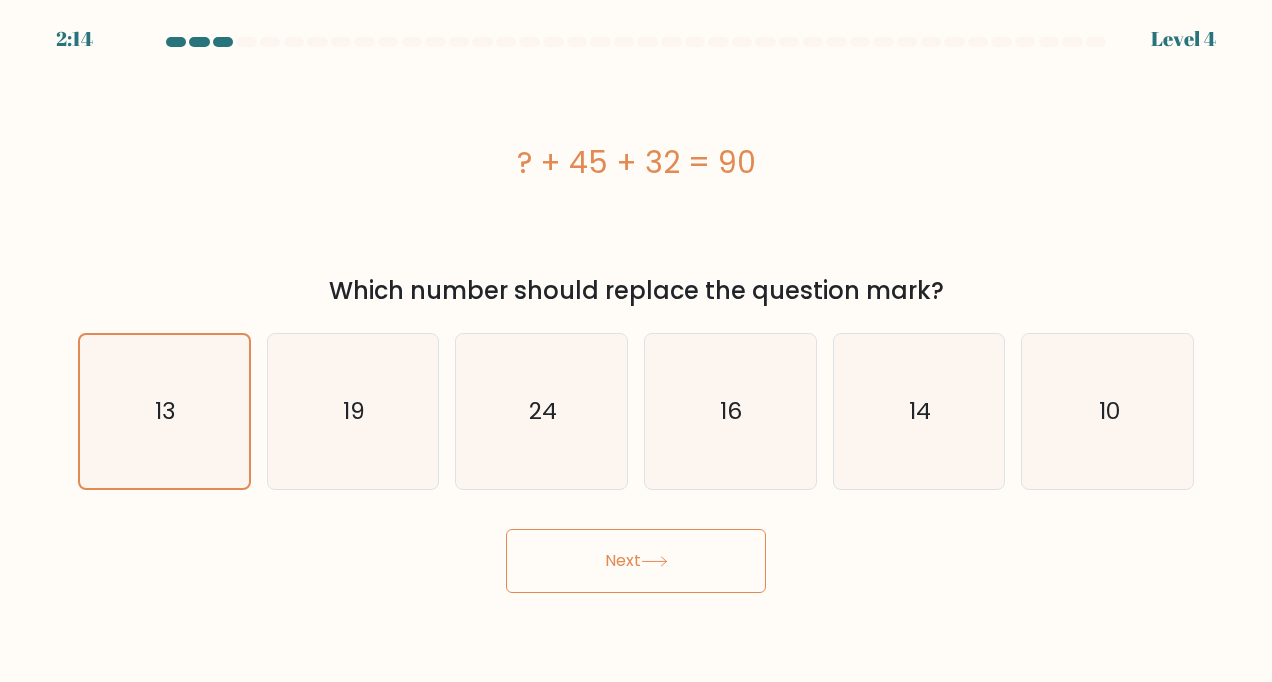 click on "Next" at bounding box center (636, 561) 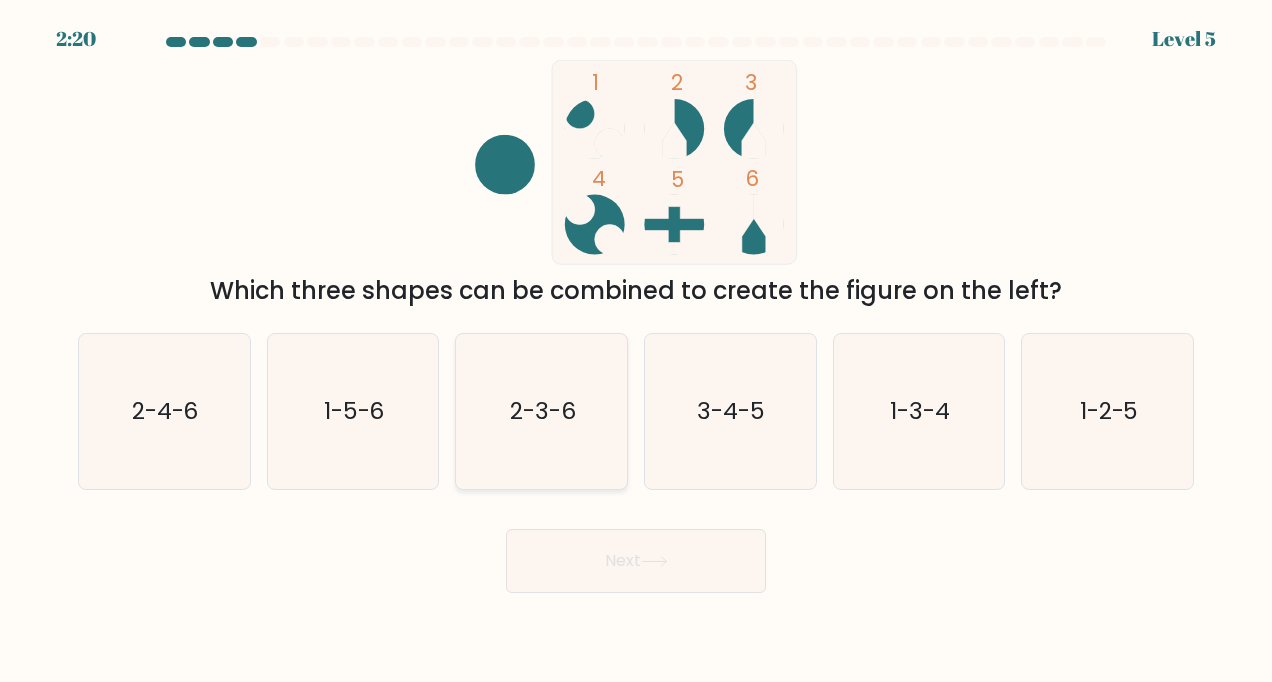 click on "2-3-6" at bounding box center [542, 412] 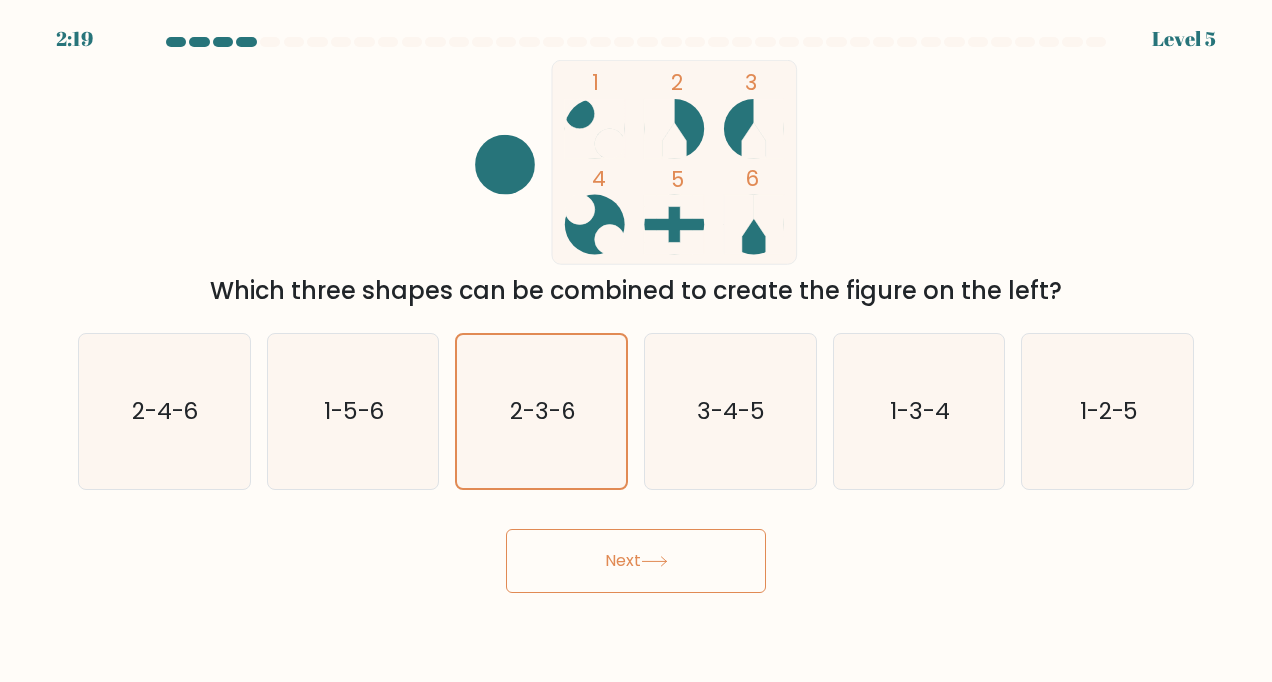 click on "Next" at bounding box center [636, 561] 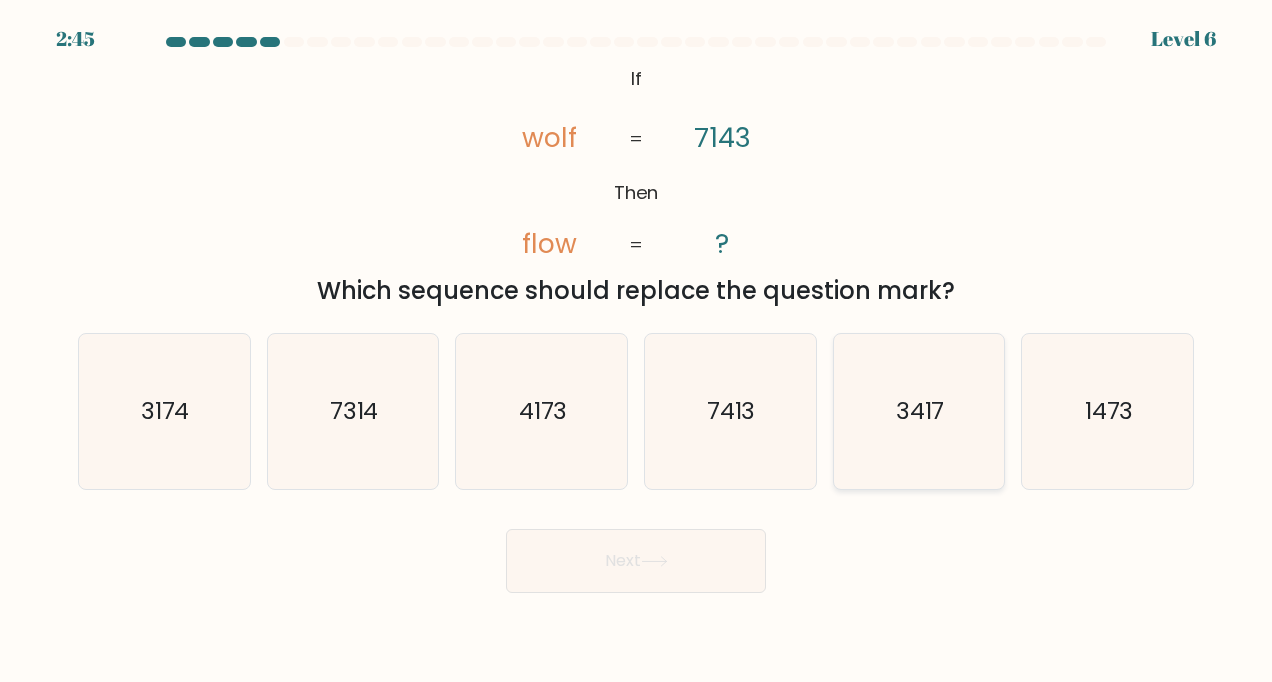 click on "3417" at bounding box center (920, 411) 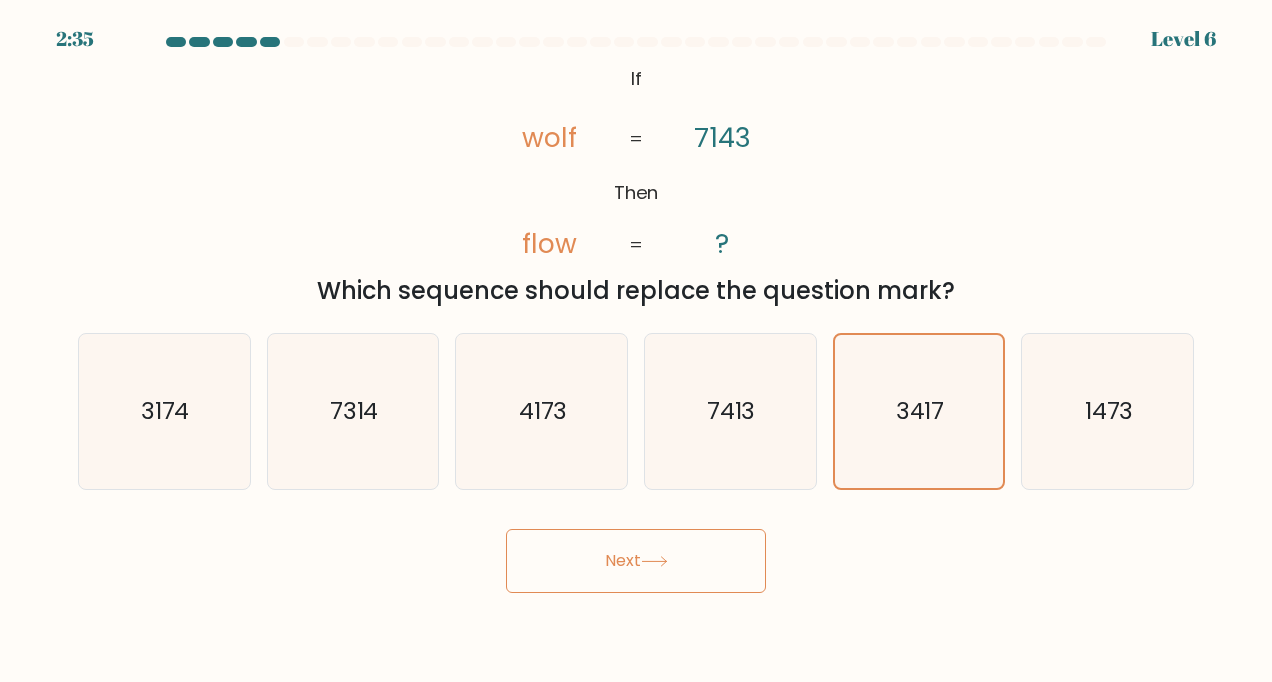 click on "Next" at bounding box center [636, 561] 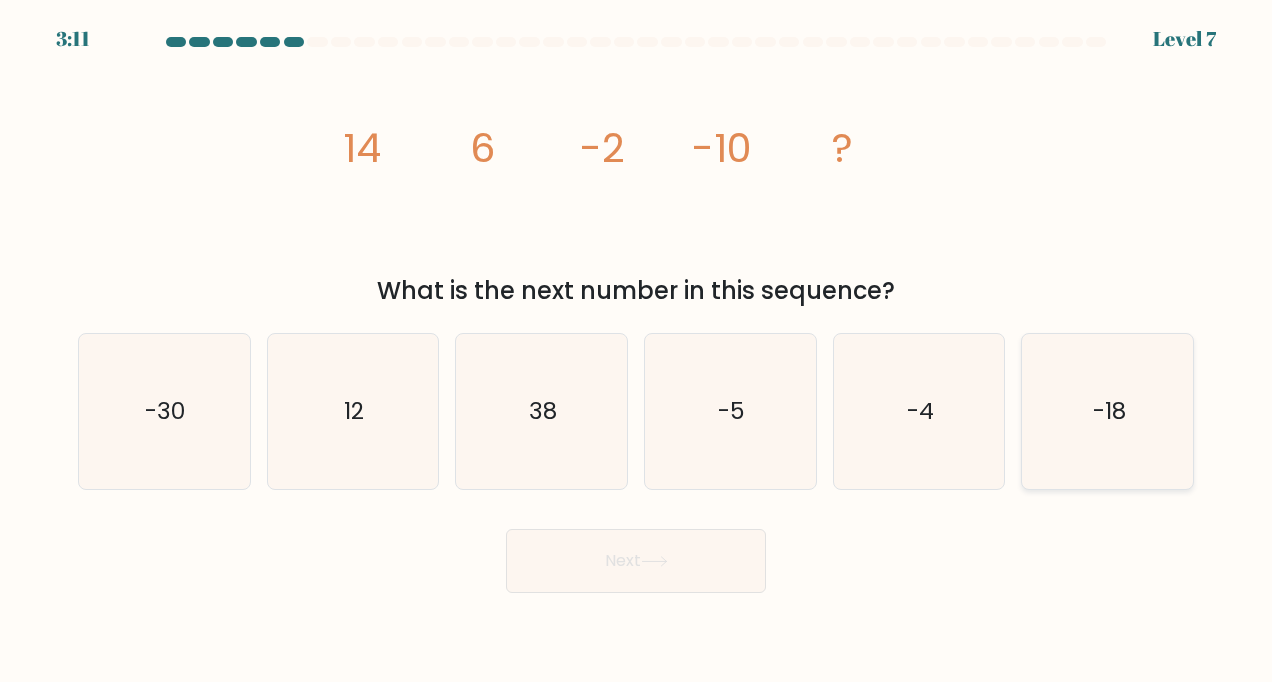 click on "-18" at bounding box center (1108, 412) 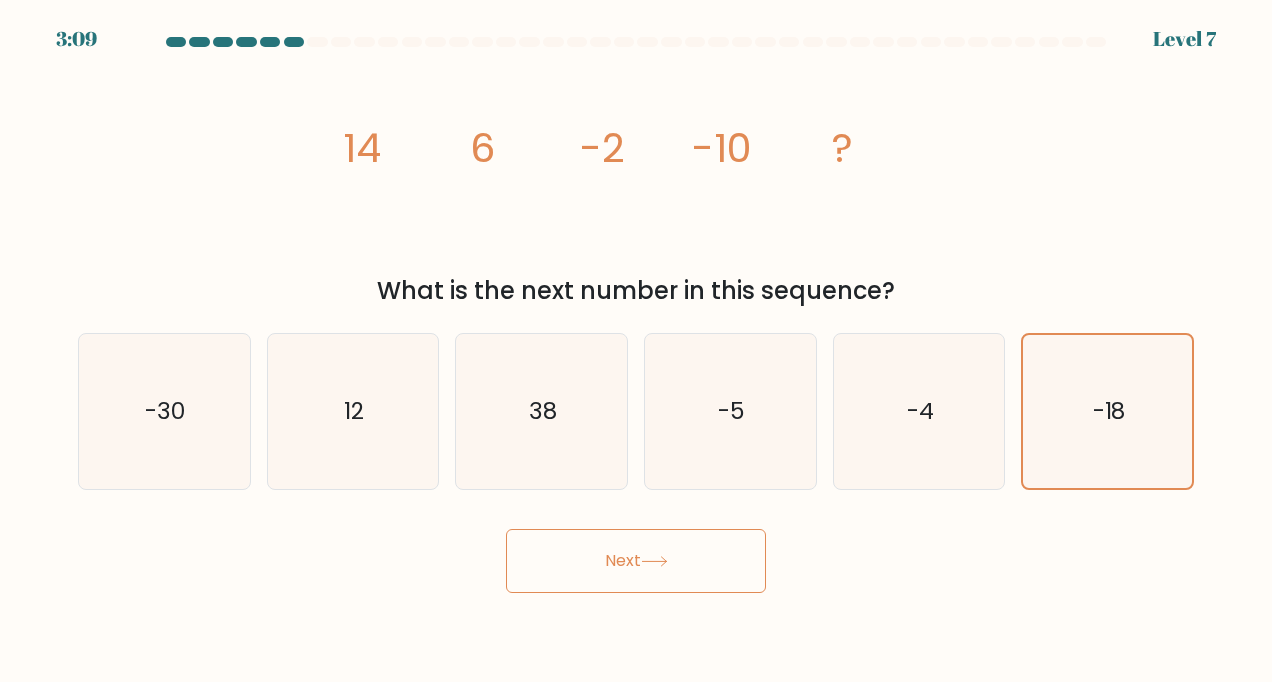 click on "Next" at bounding box center (636, 561) 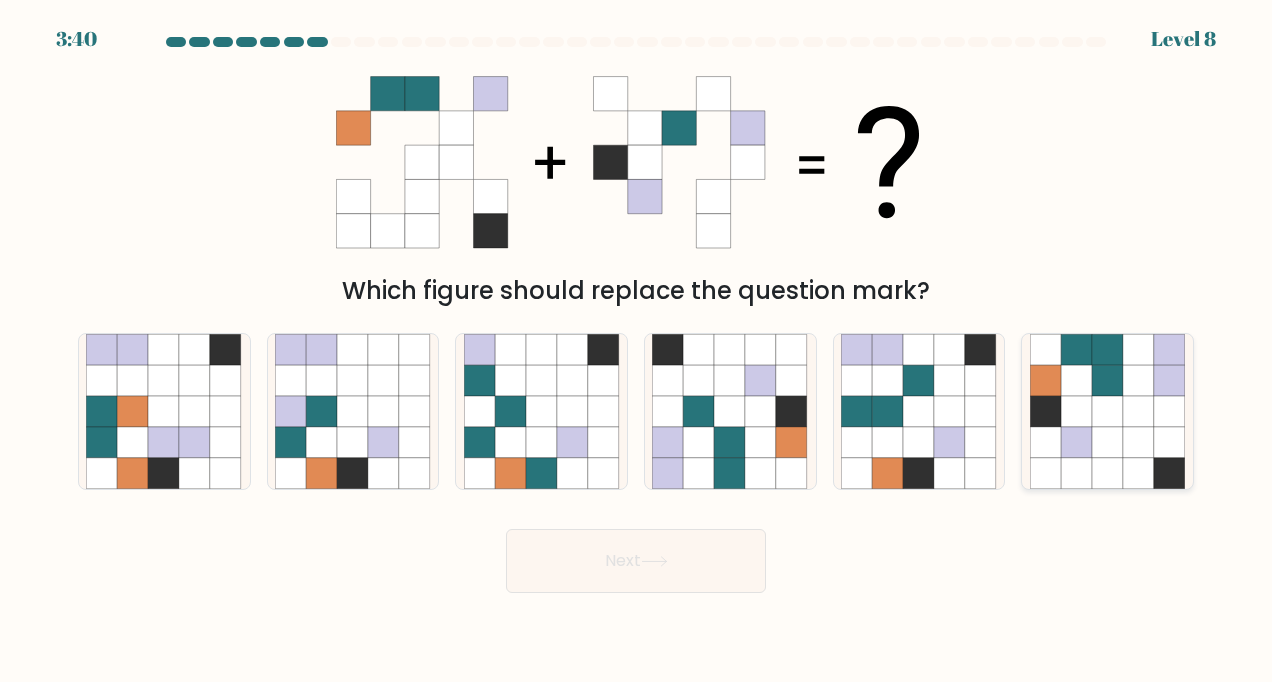 click at bounding box center [1107, 411] 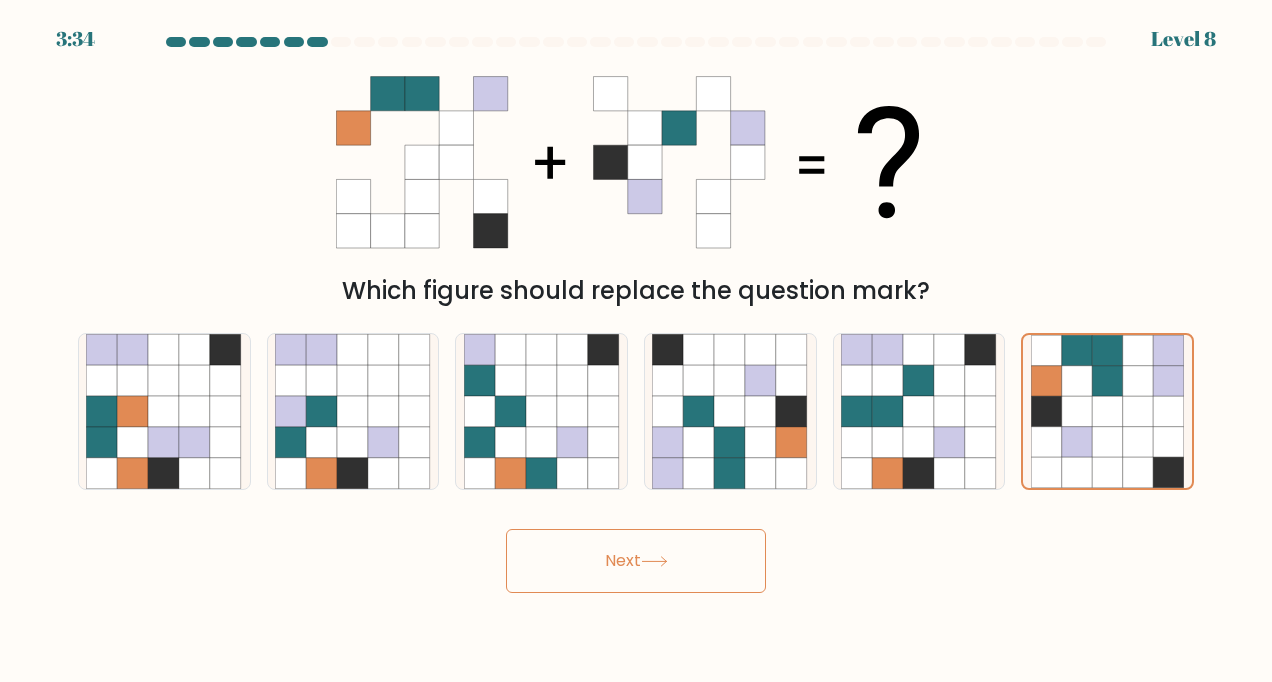 click on "Next" at bounding box center [636, 561] 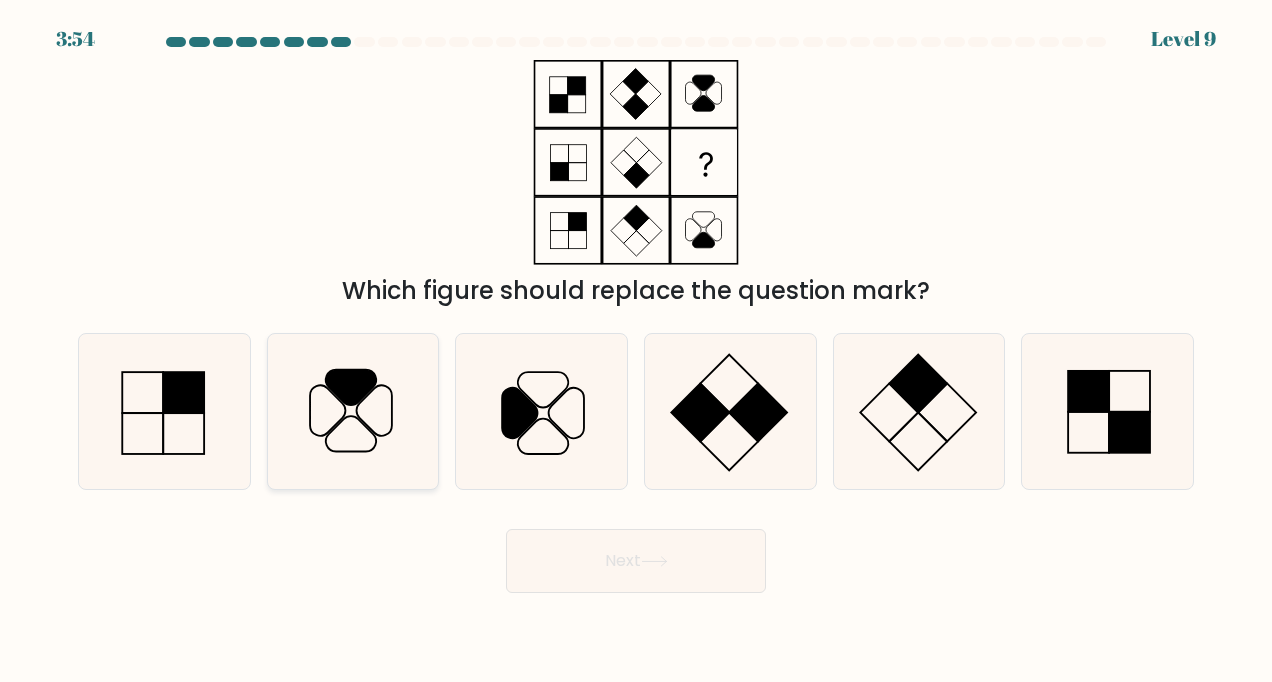 click at bounding box center [353, 412] 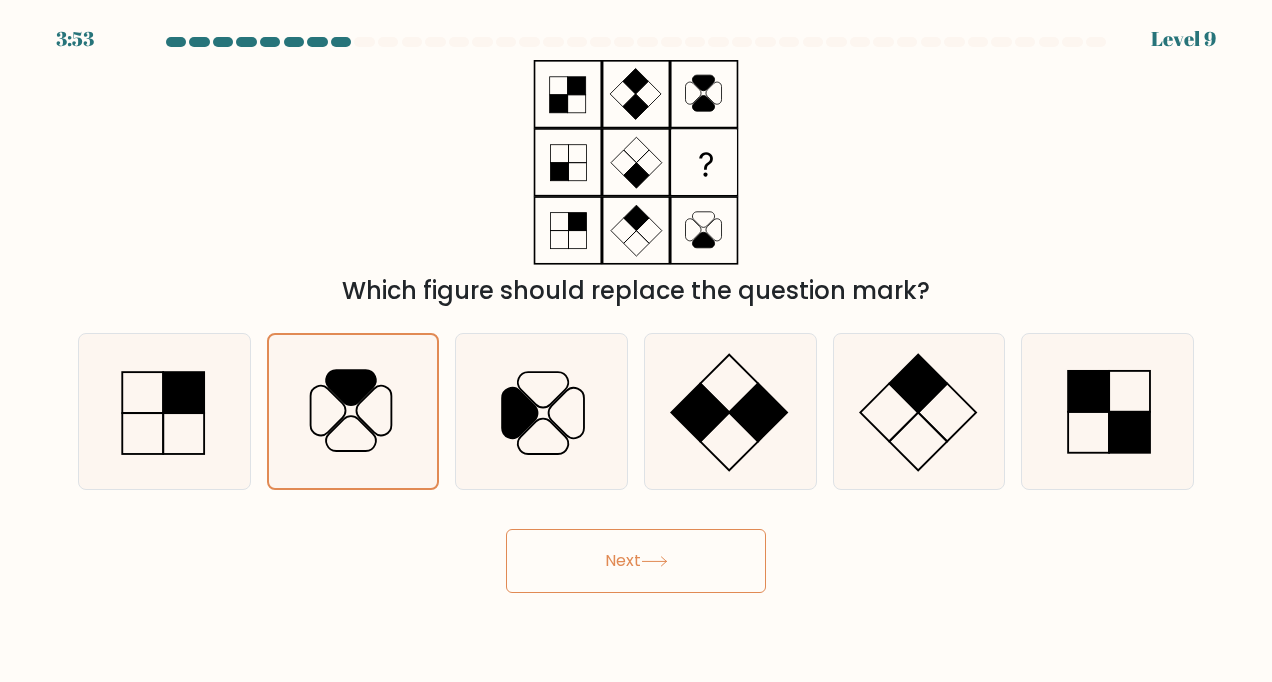 click on "Next" at bounding box center (636, 561) 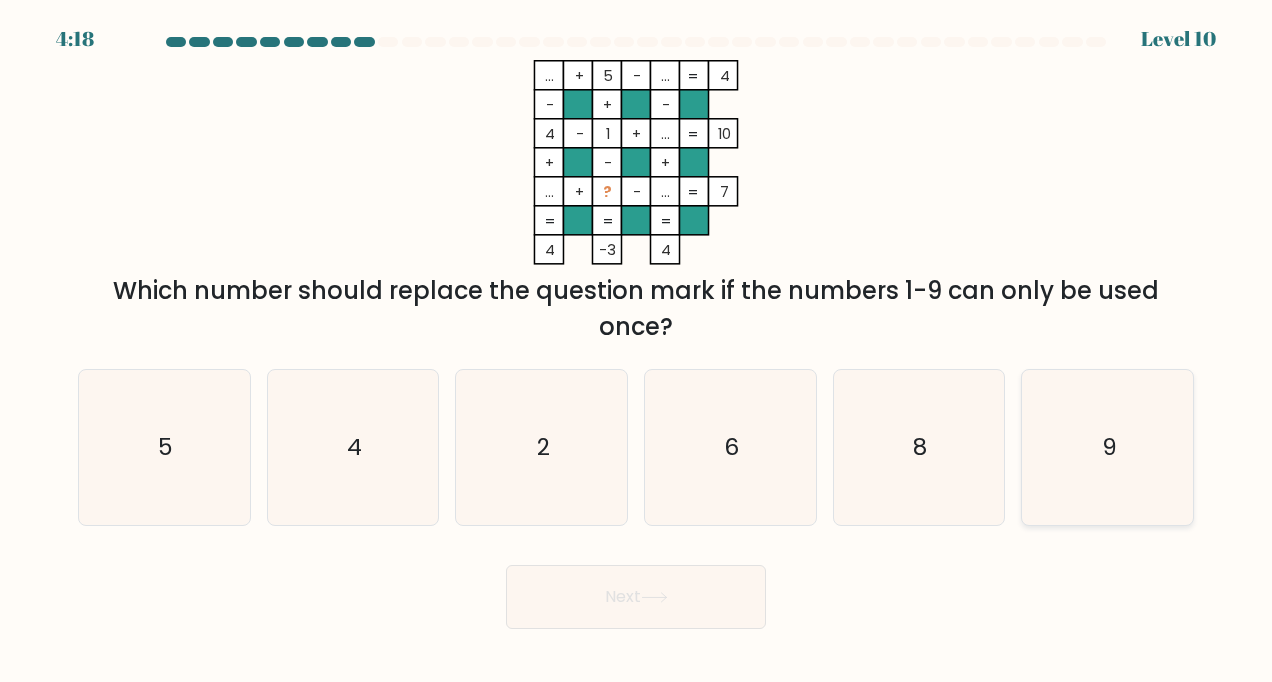 click on "9" at bounding box center [1108, 448] 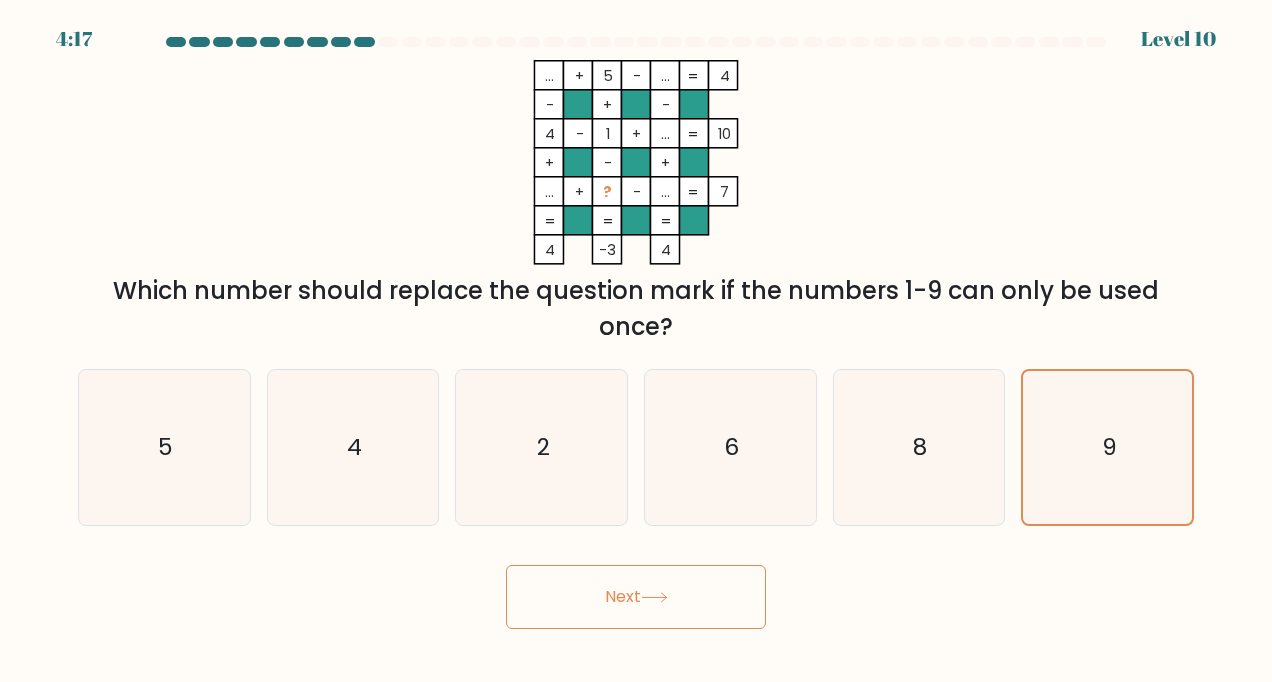 click at bounding box center (654, 597) 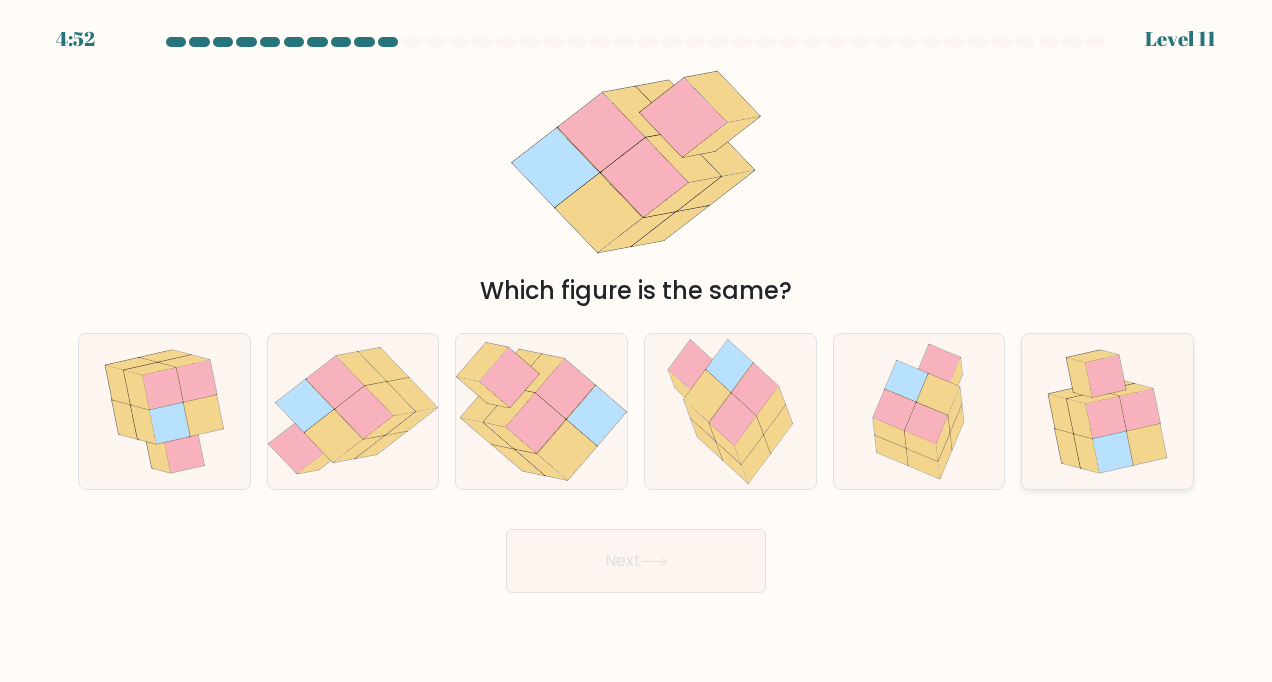 click at bounding box center (1140, 410) 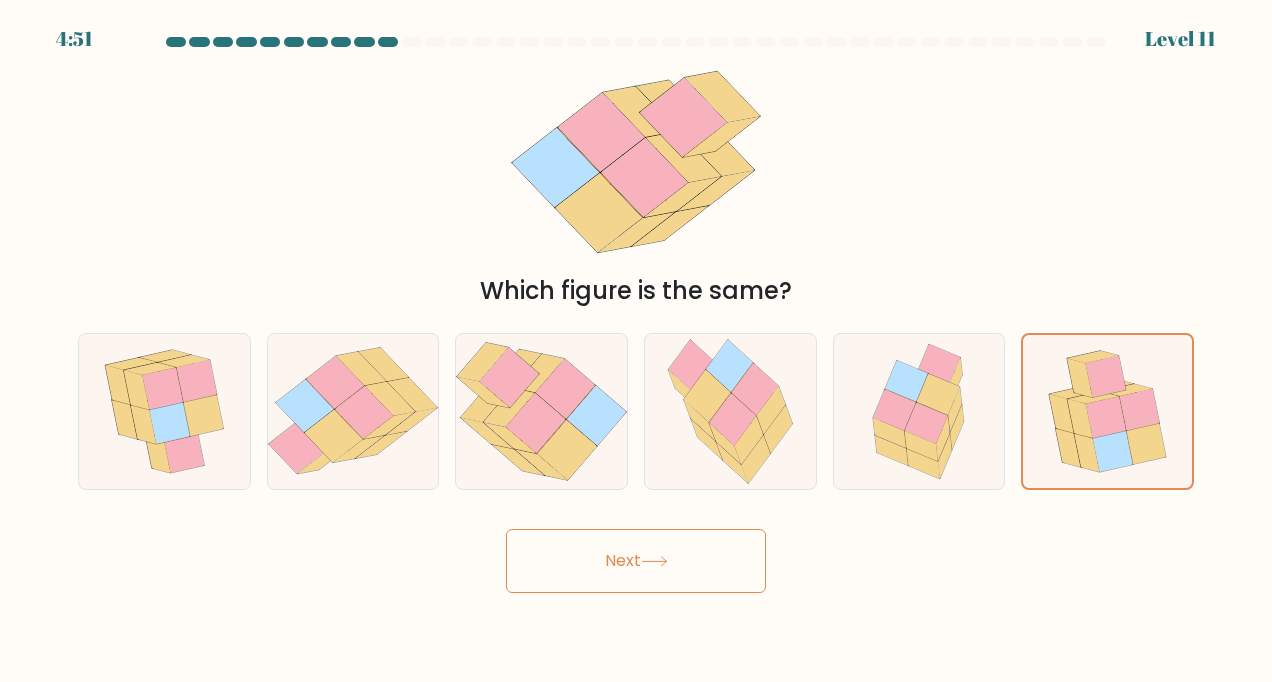 click on "Next" at bounding box center (636, 561) 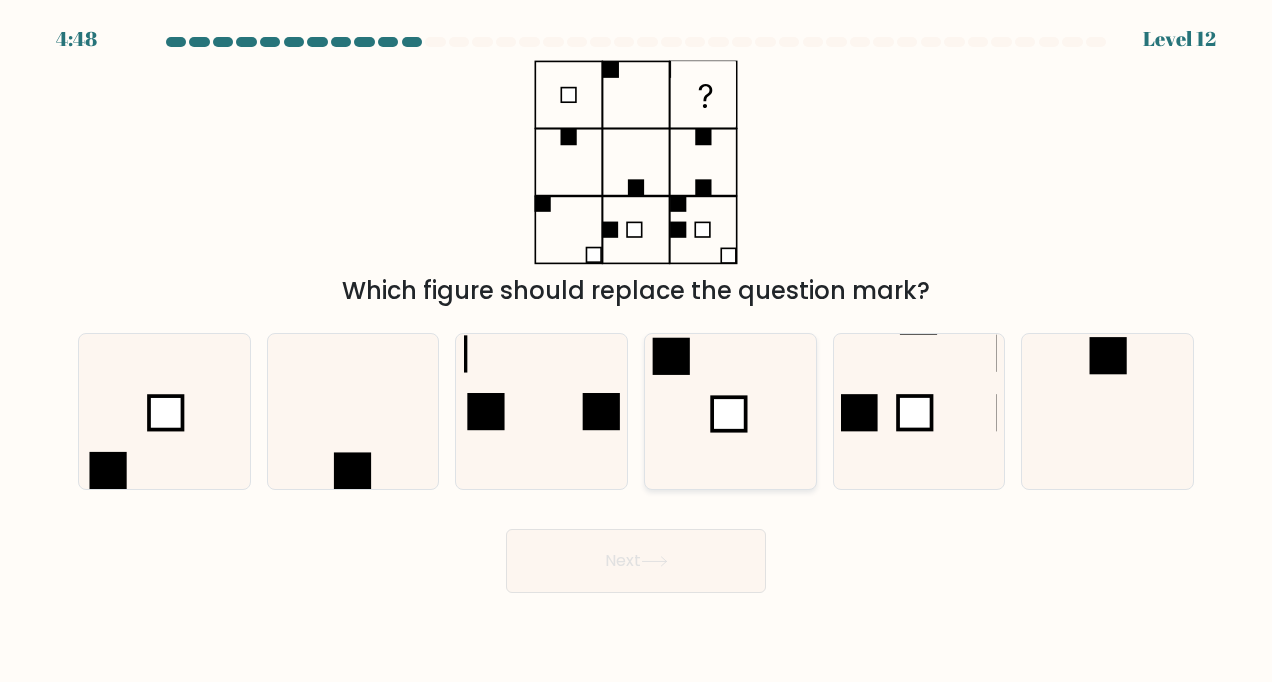 click at bounding box center (730, 412) 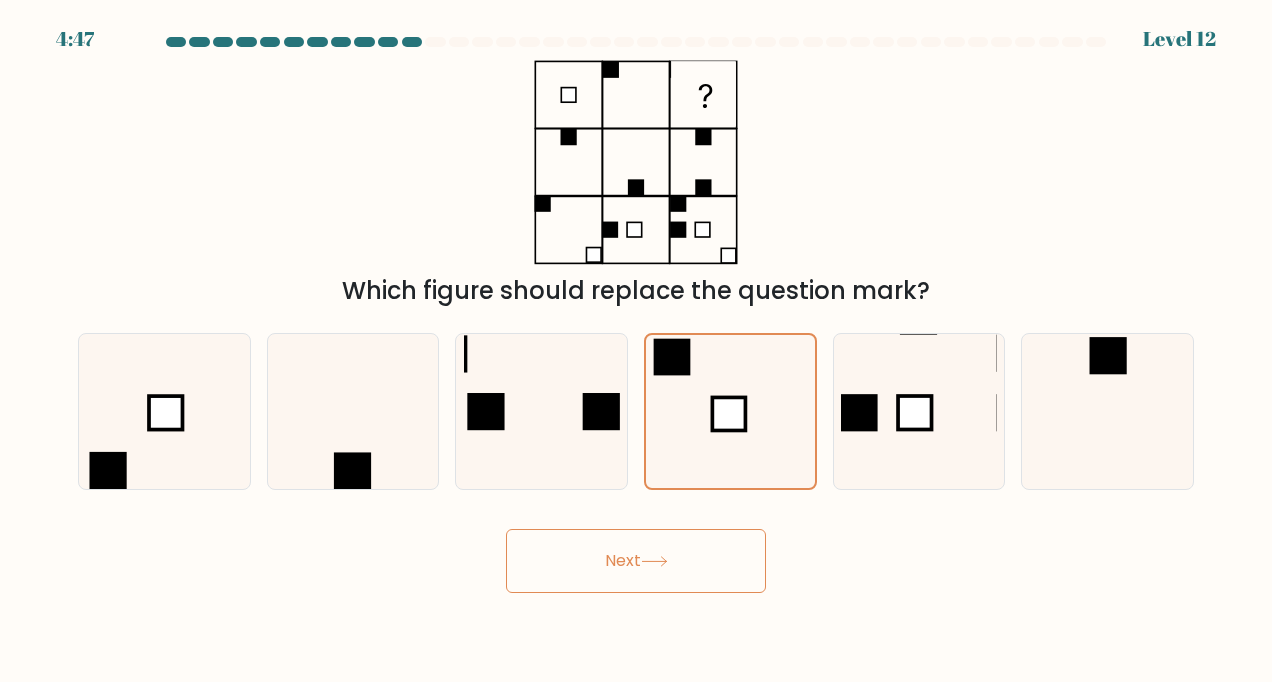 click on "Next" at bounding box center [636, 561] 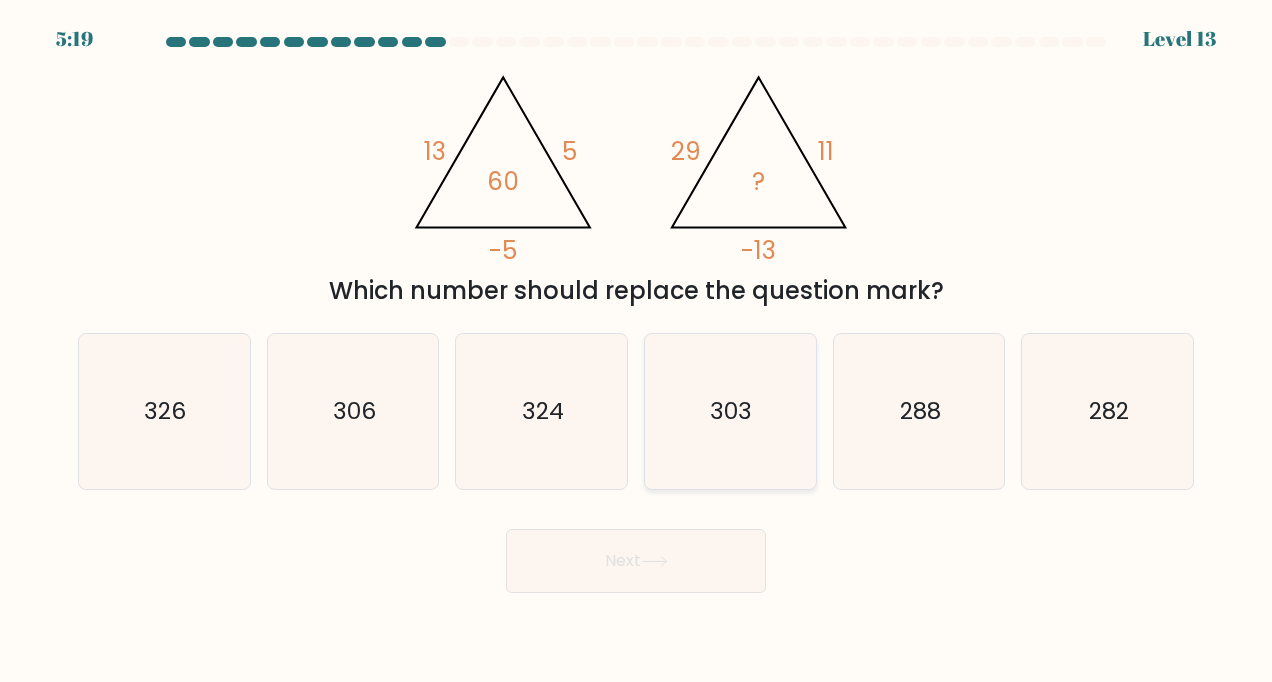 click on "303" at bounding box center (730, 412) 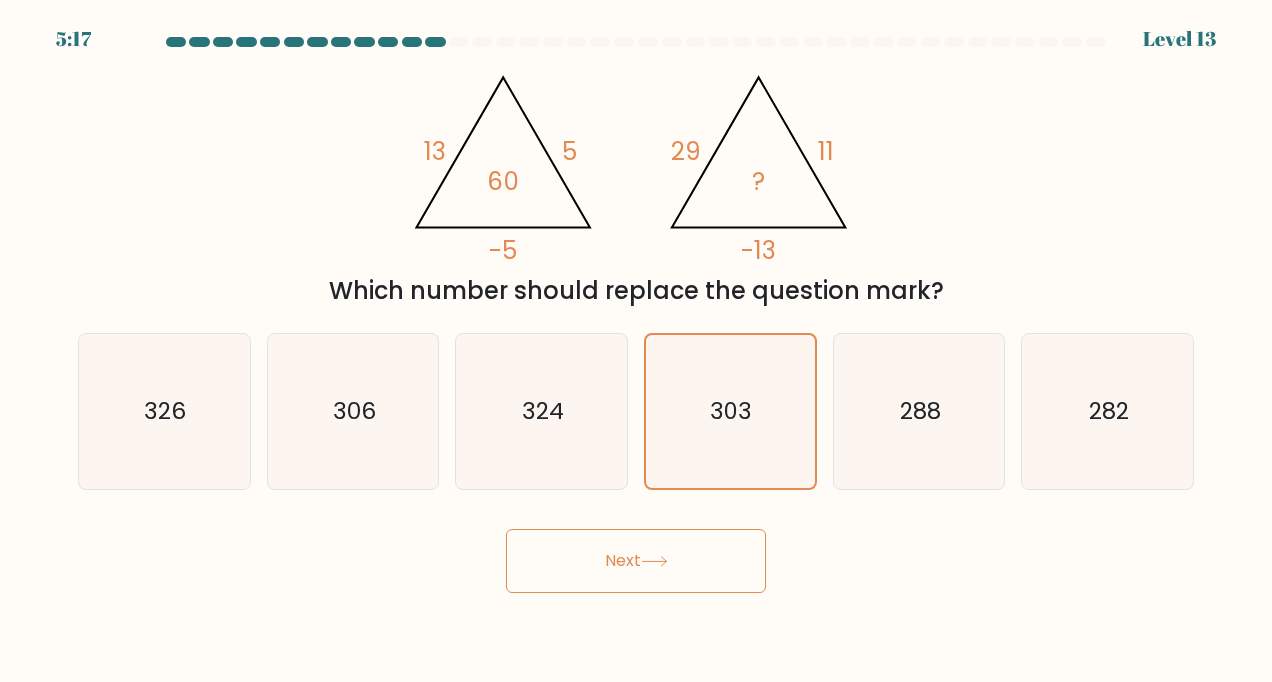 click on "Next" at bounding box center [636, 561] 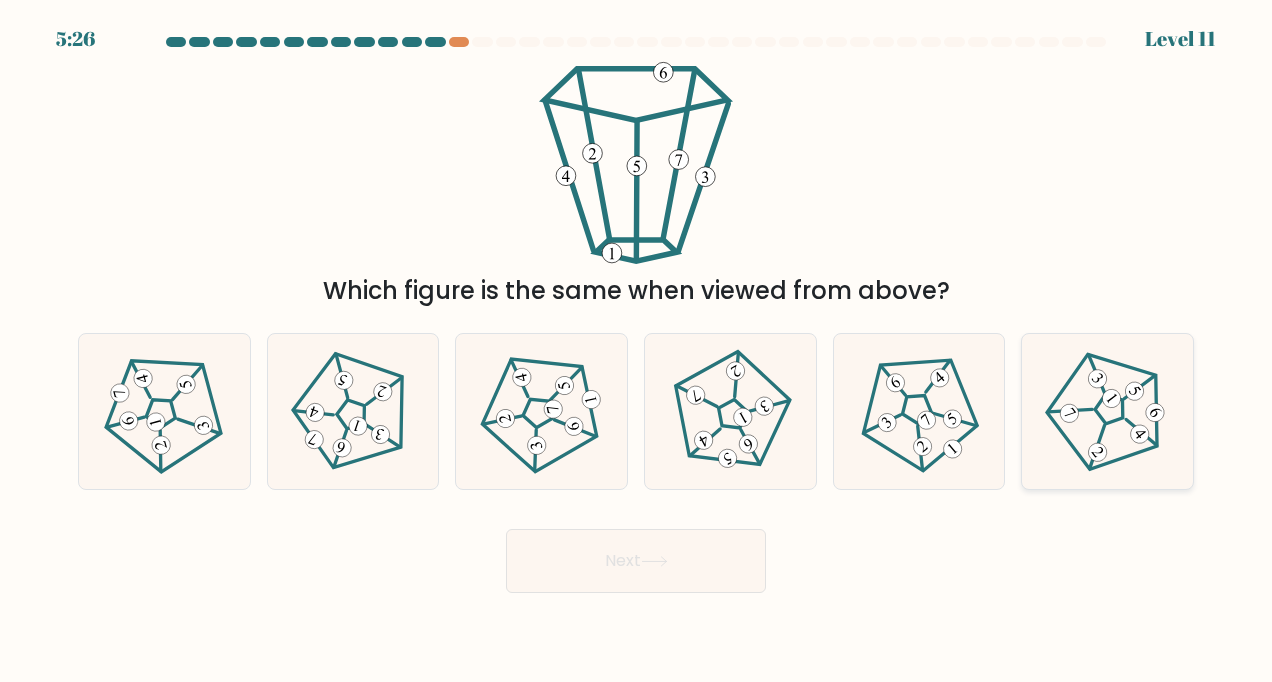 click at bounding box center (1107, 411) 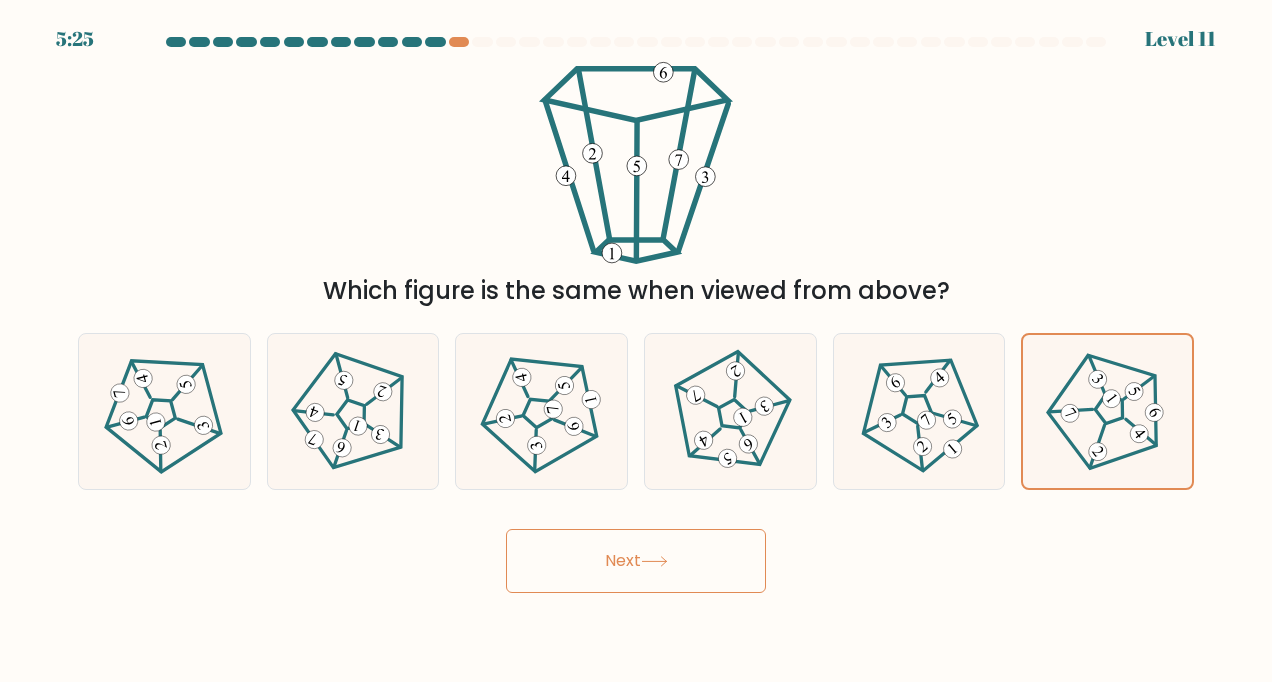 click on "Next" at bounding box center (636, 561) 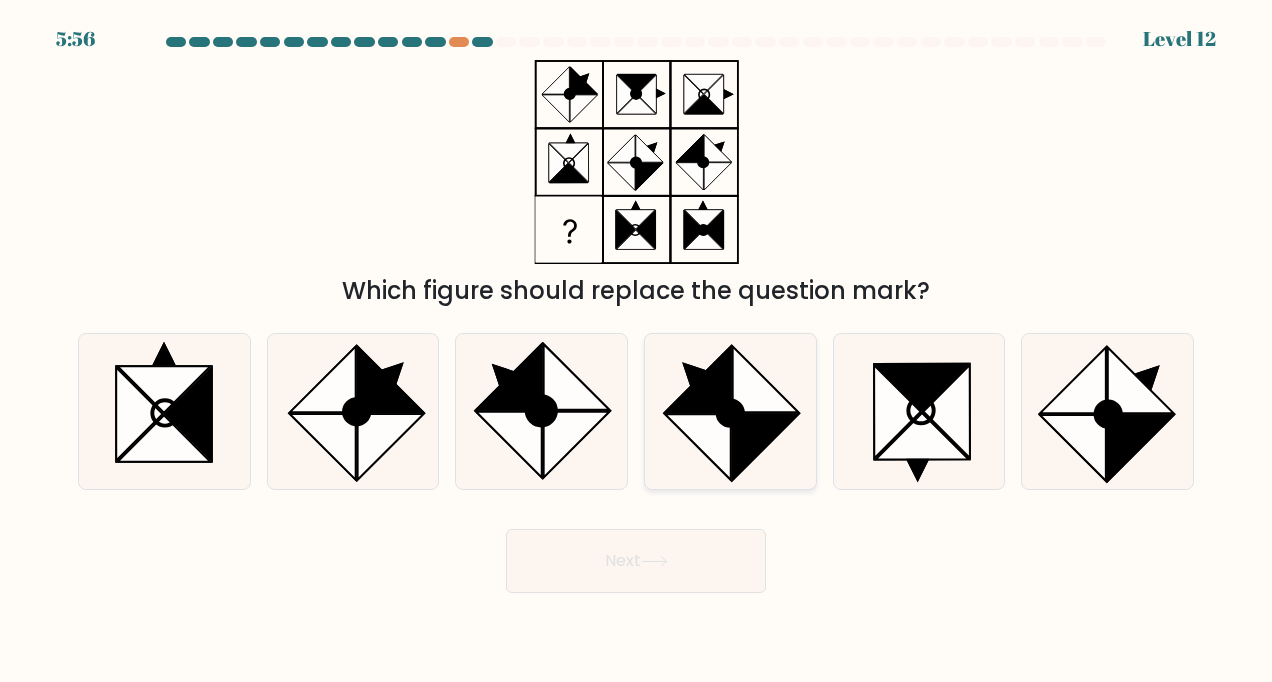 click at bounding box center (699, 379) 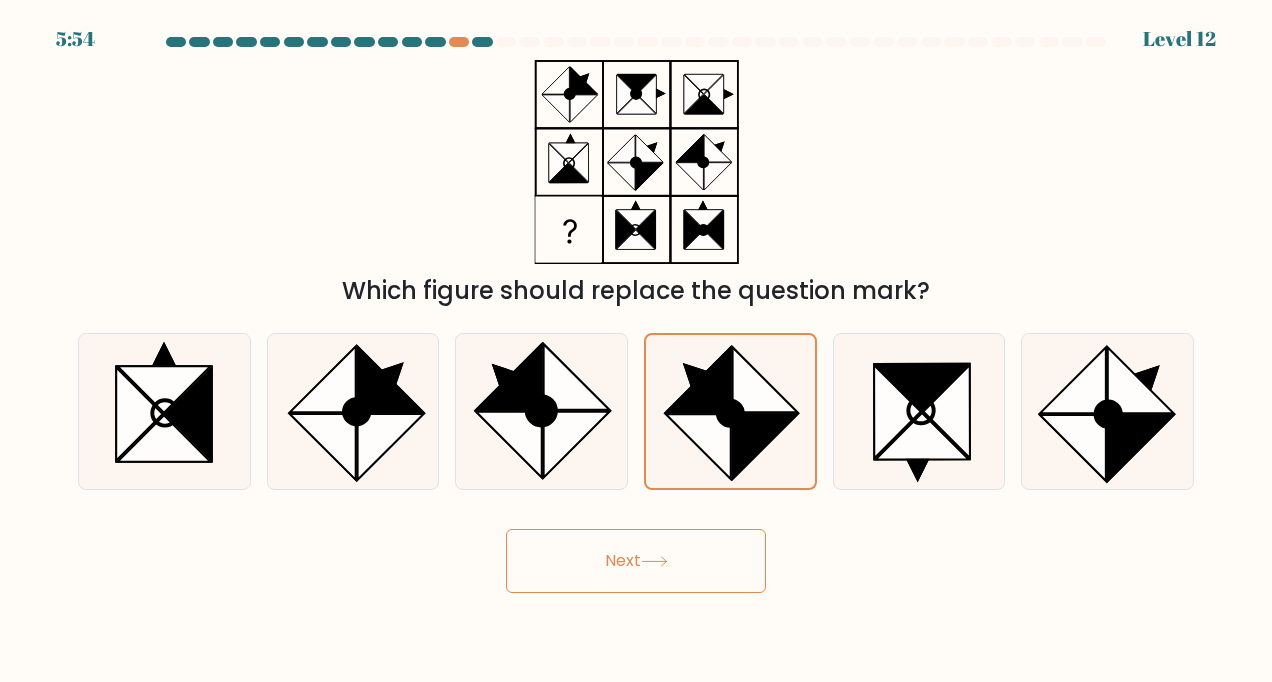 click on "Next" at bounding box center (636, 561) 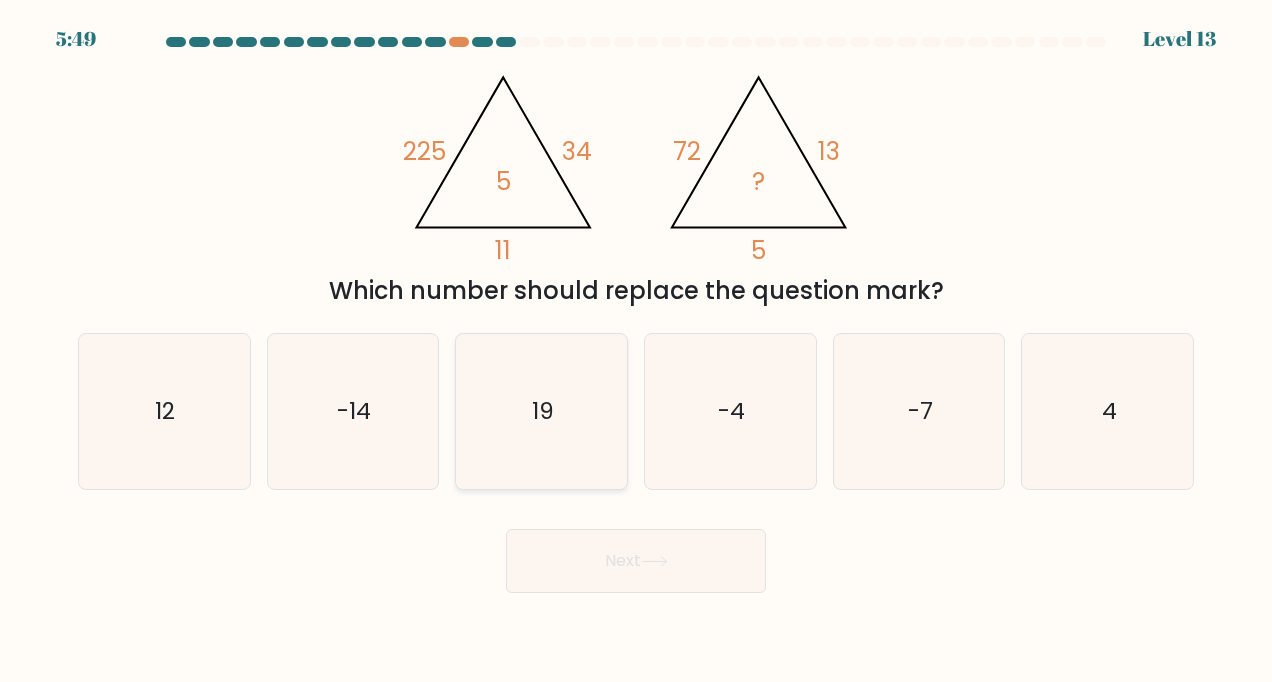 click on "19" at bounding box center [542, 412] 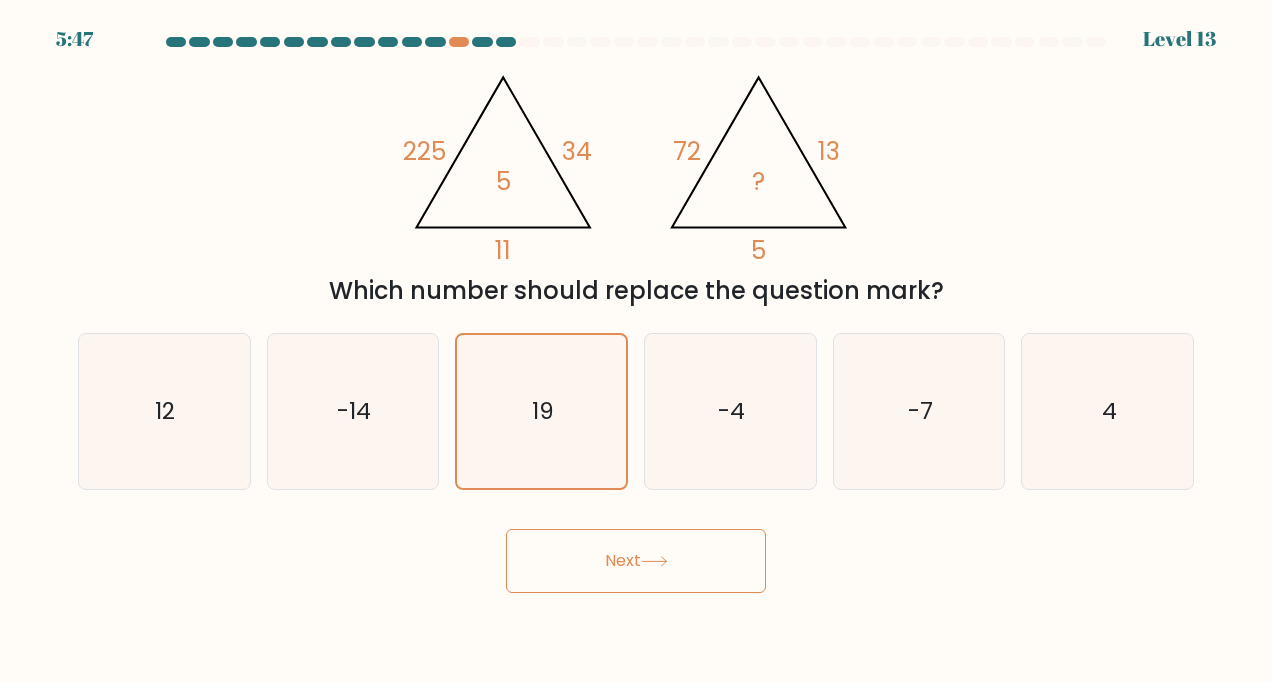 click on "Next" at bounding box center [636, 561] 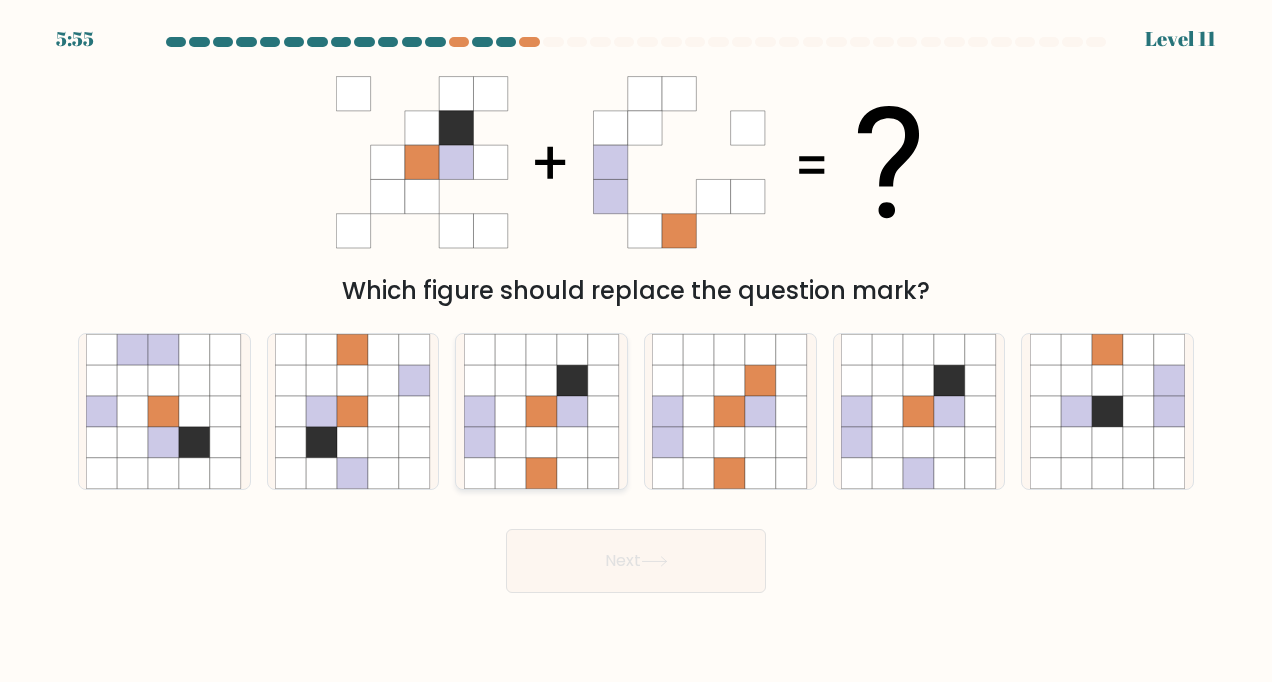 click at bounding box center [510, 411] 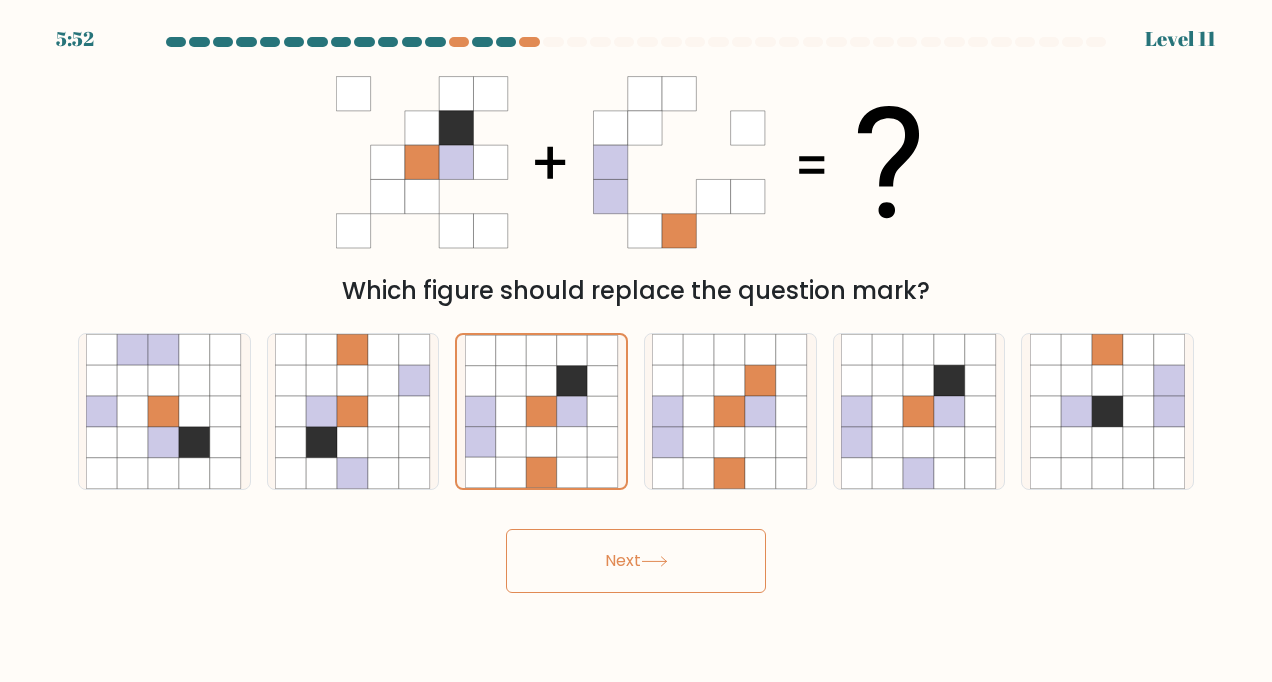 click on "Next" at bounding box center (636, 561) 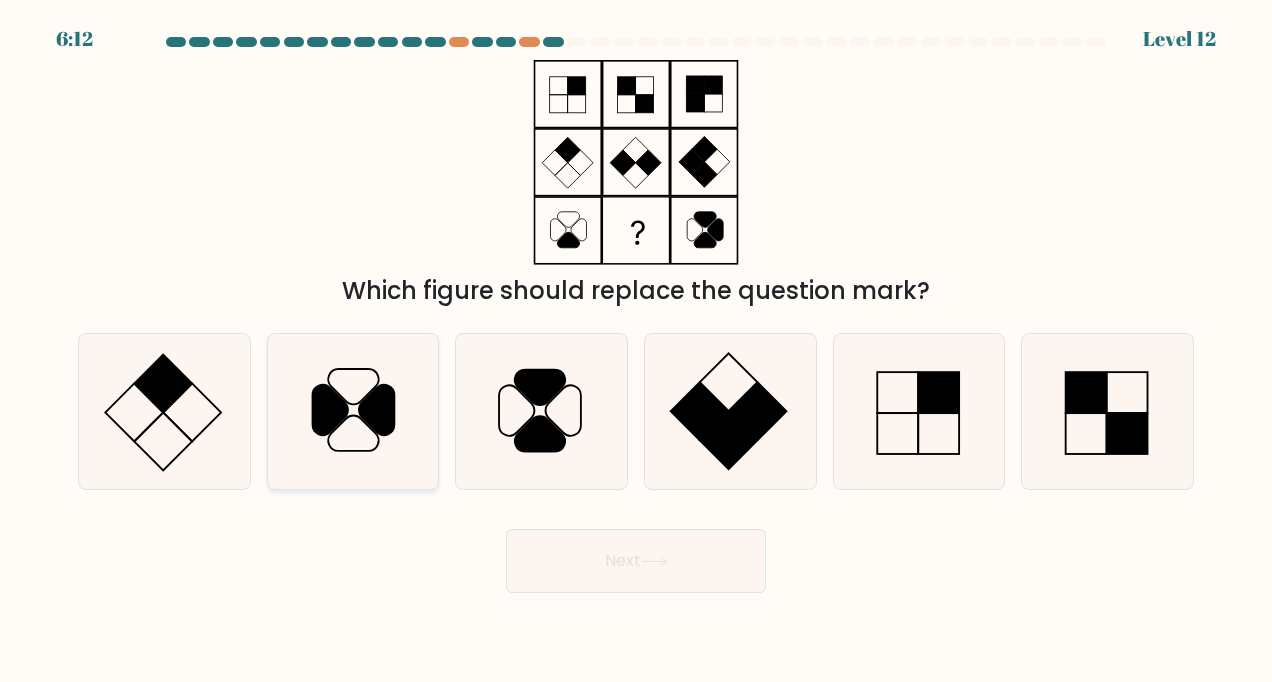 click at bounding box center (378, 410) 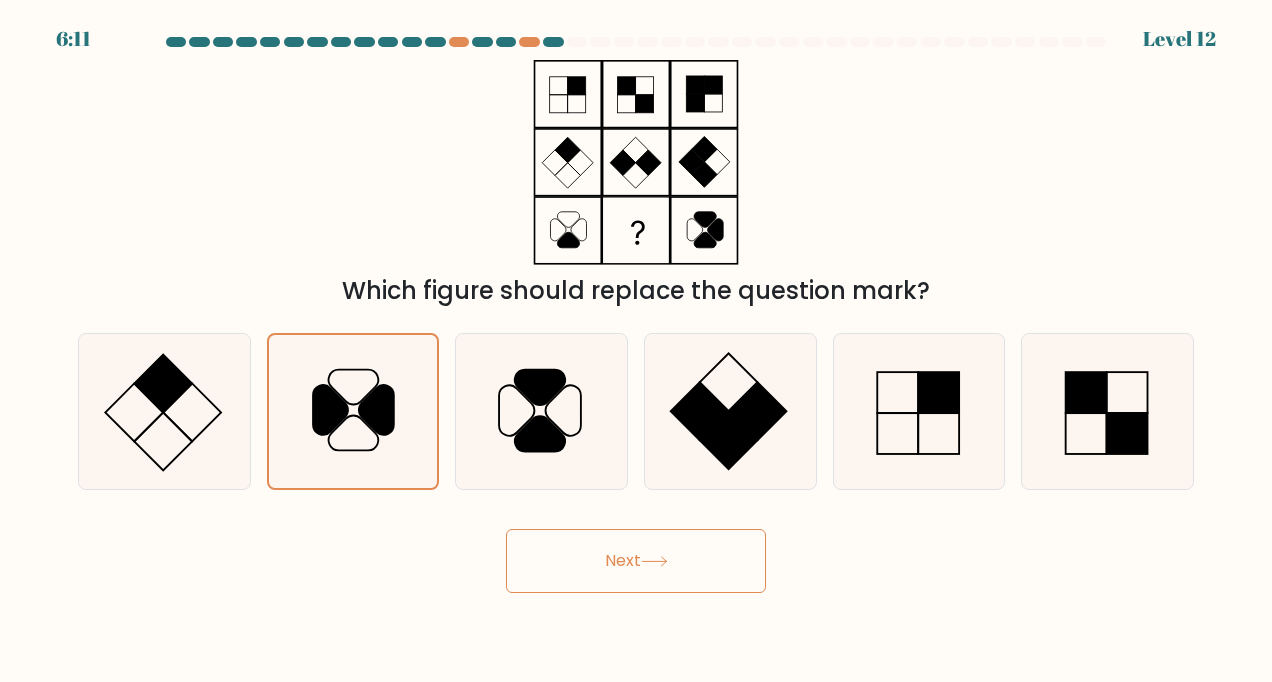 click on "Next" at bounding box center [636, 561] 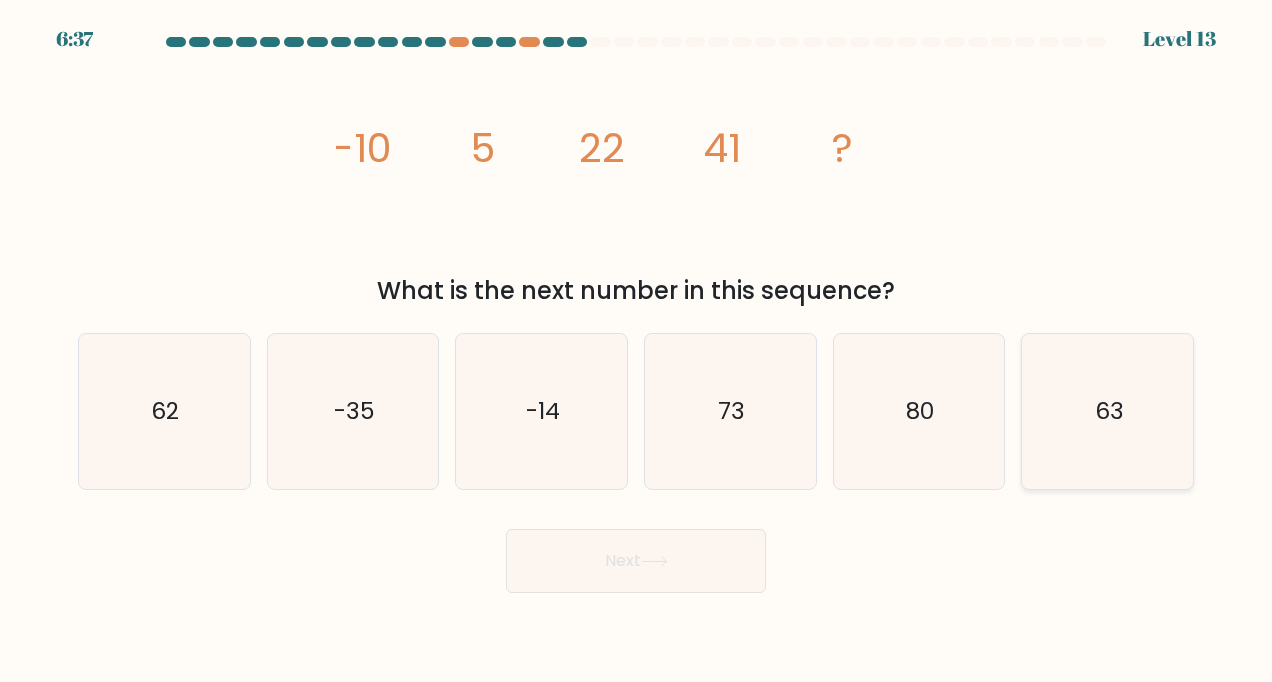 click on "63" at bounding box center [1108, 412] 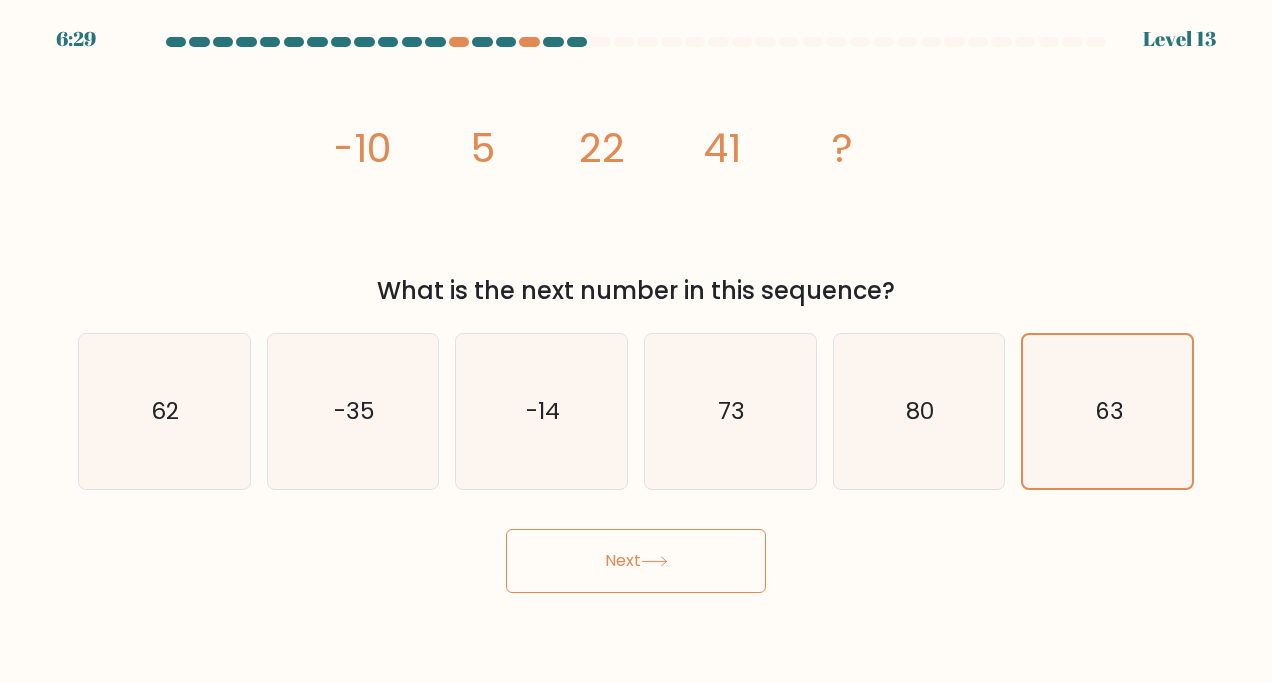 click on "Next" at bounding box center (636, 561) 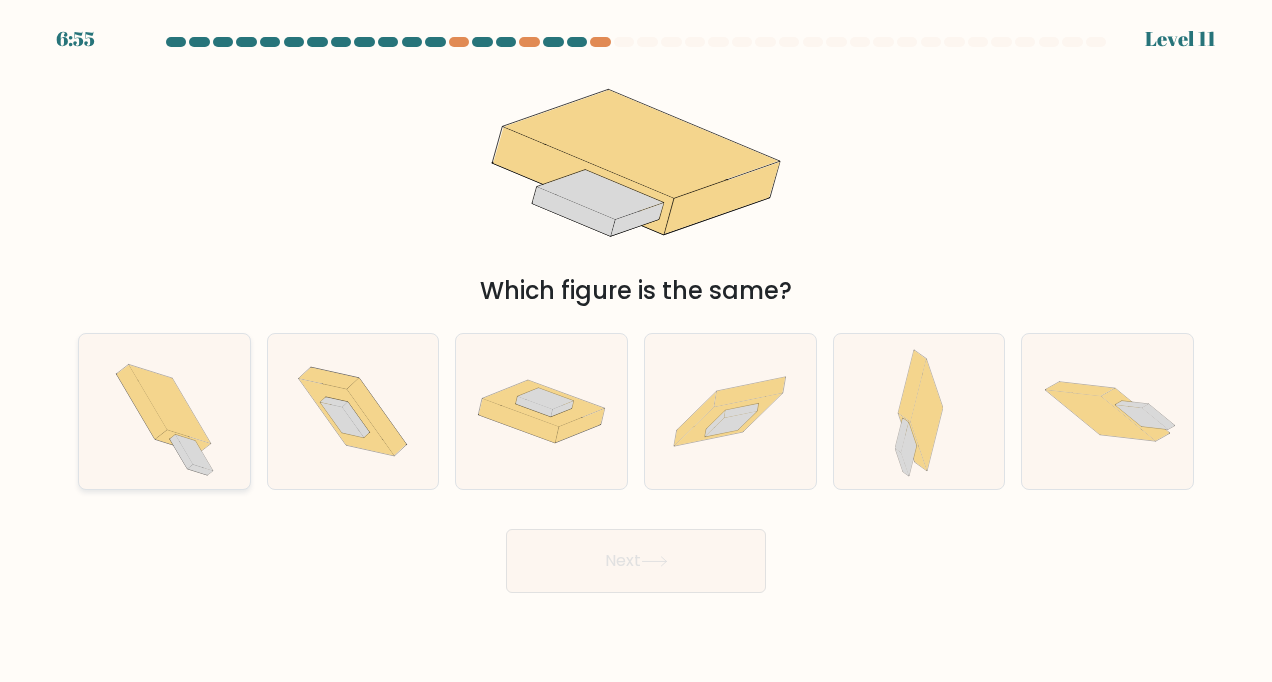 click at bounding box center [164, 412] 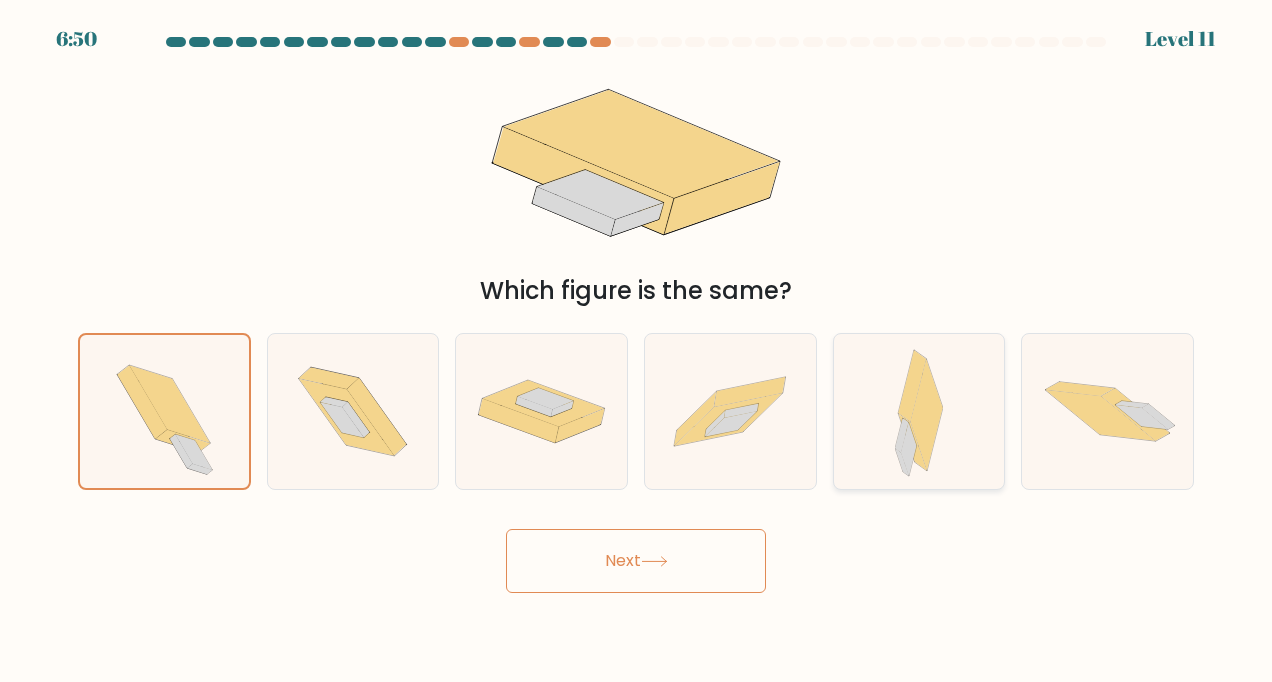 click at bounding box center (919, 412) 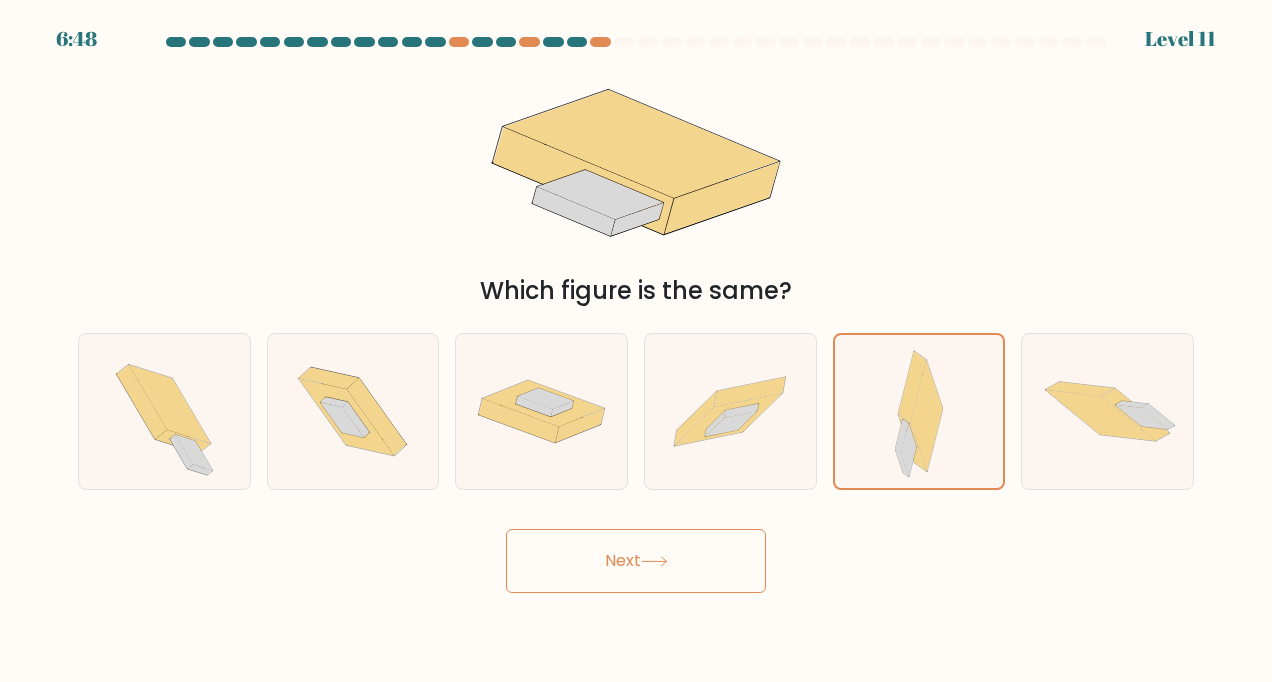 click on "Next" at bounding box center (636, 561) 